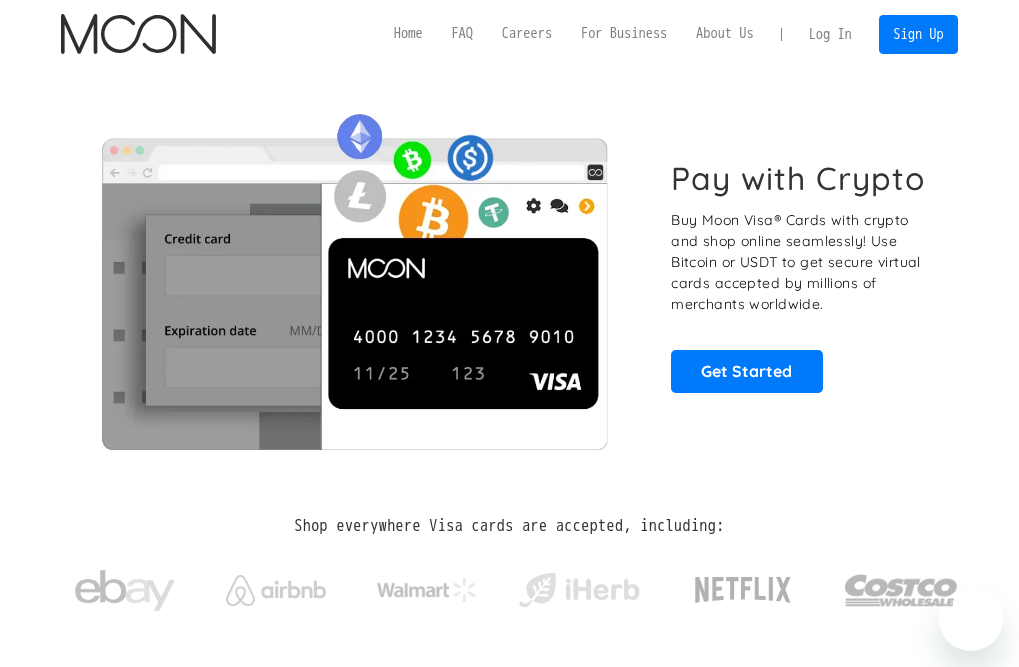 scroll, scrollTop: 0, scrollLeft: 0, axis: both 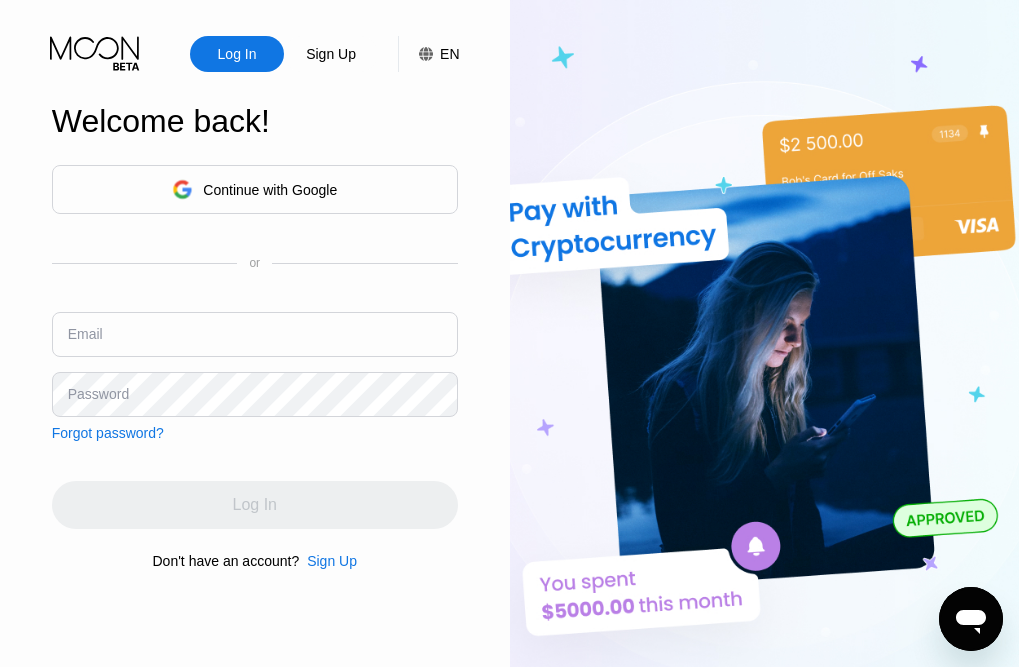 click at bounding box center [255, 334] 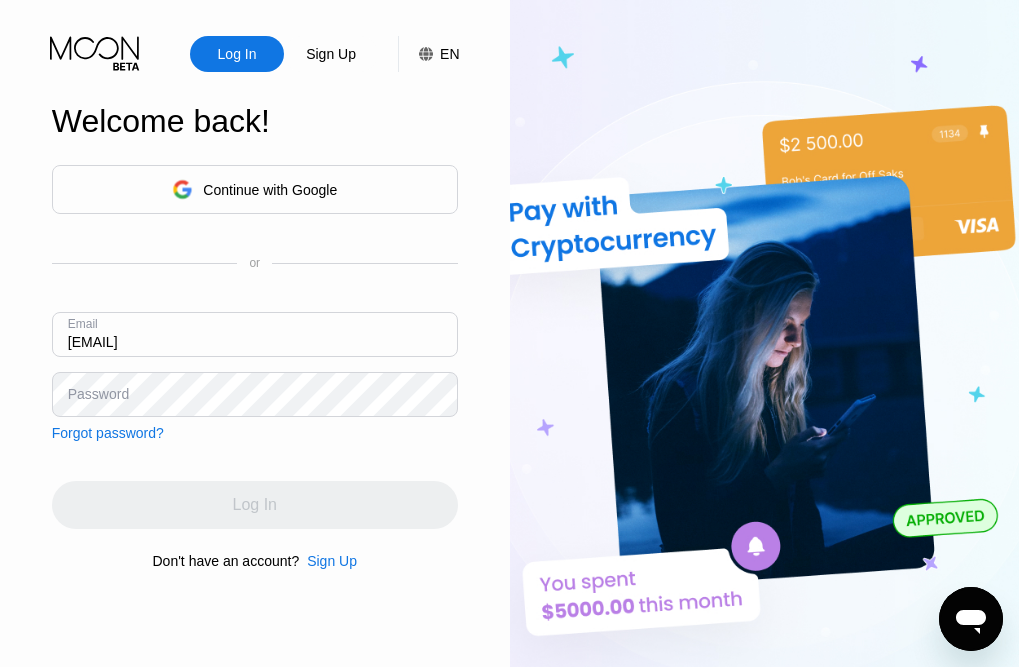 type on "[EMAIL]" 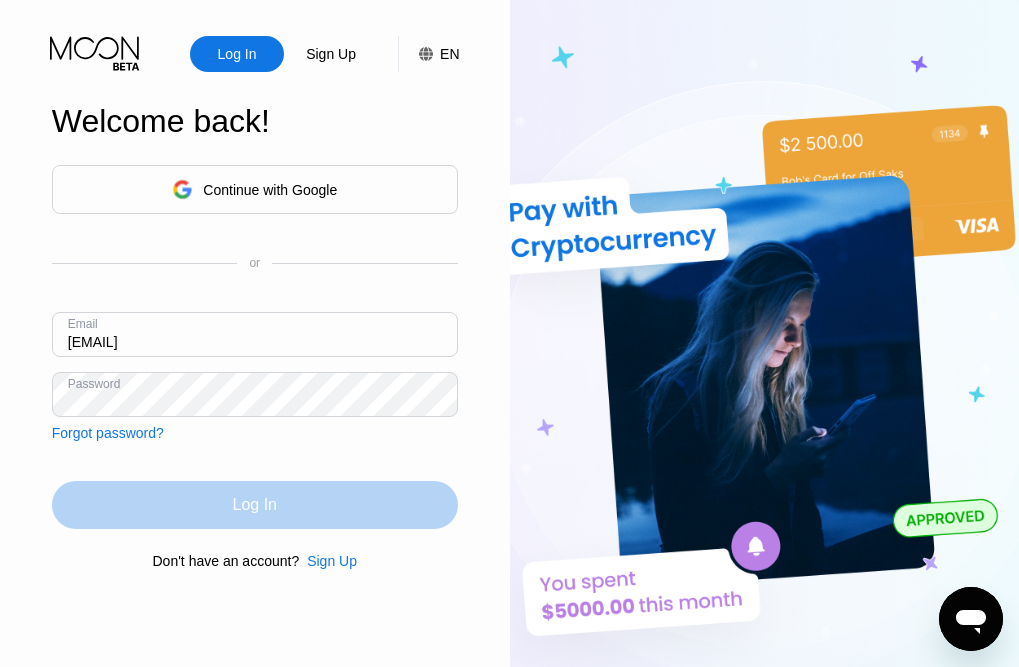 click on "Log In" at bounding box center (255, 505) 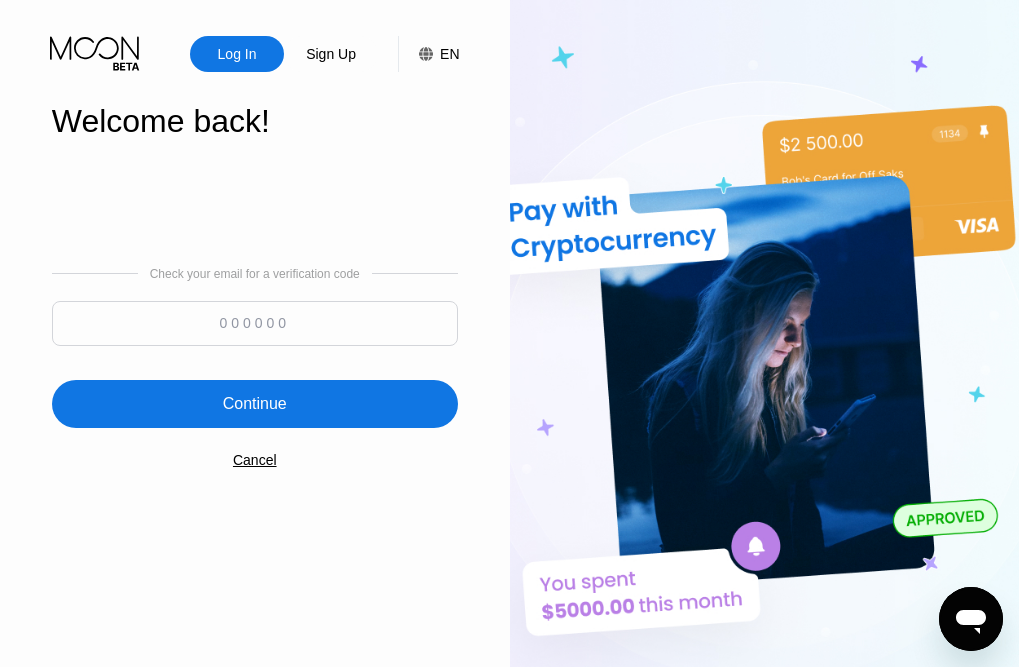 click at bounding box center (255, 323) 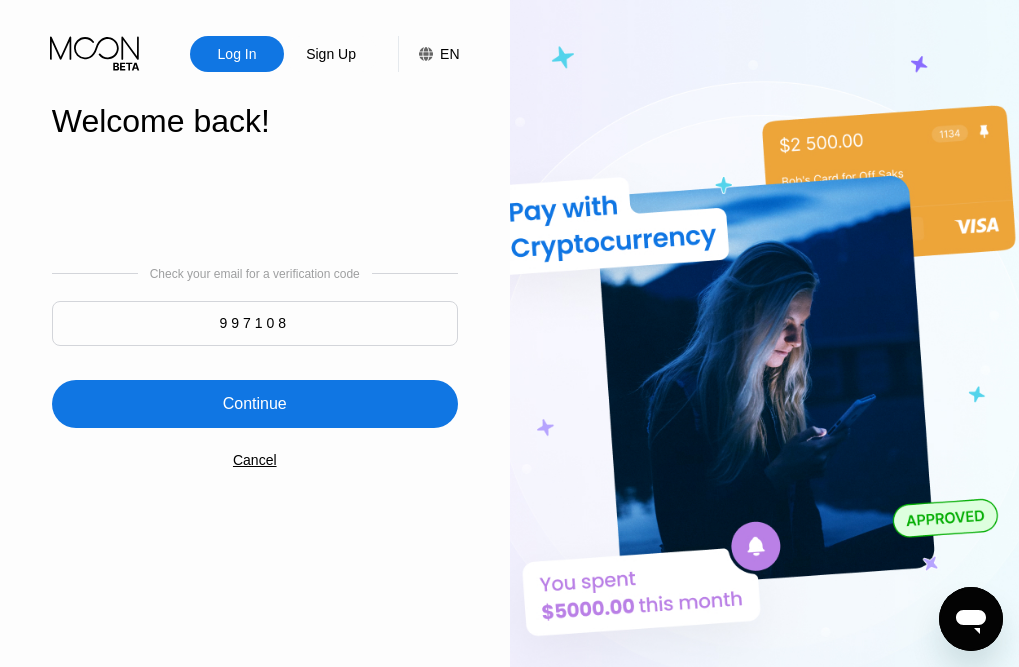 type on "997108" 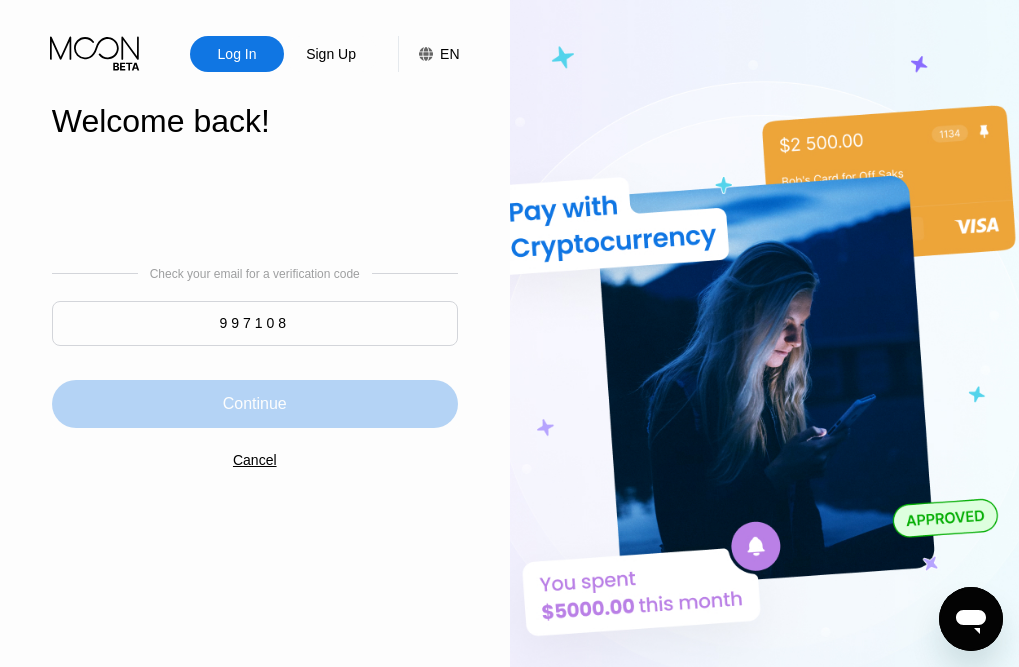 click on "Continue" at bounding box center (255, 404) 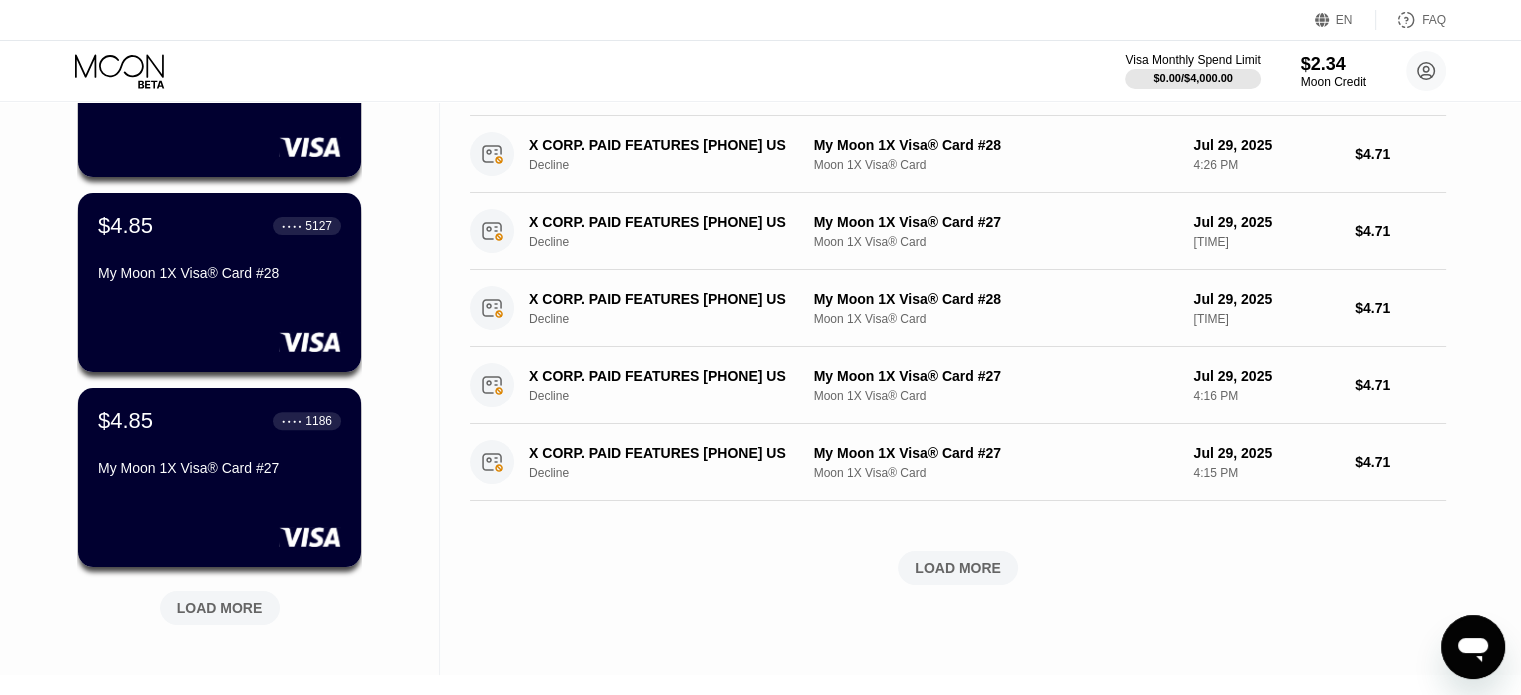 scroll, scrollTop: 600, scrollLeft: 0, axis: vertical 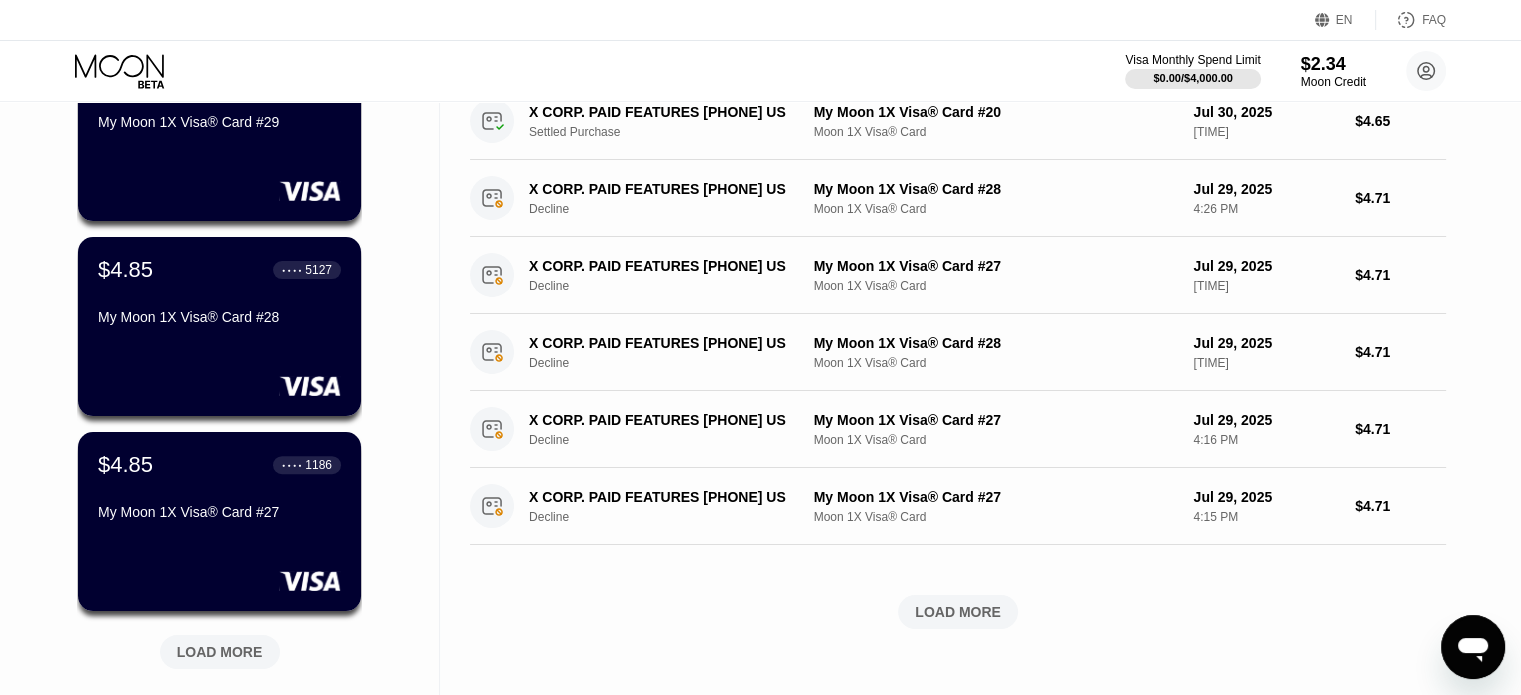 click on "$4.85 ● ● ● ● 5127 My Moon 1X Visa® Card #28" at bounding box center [219, 326] 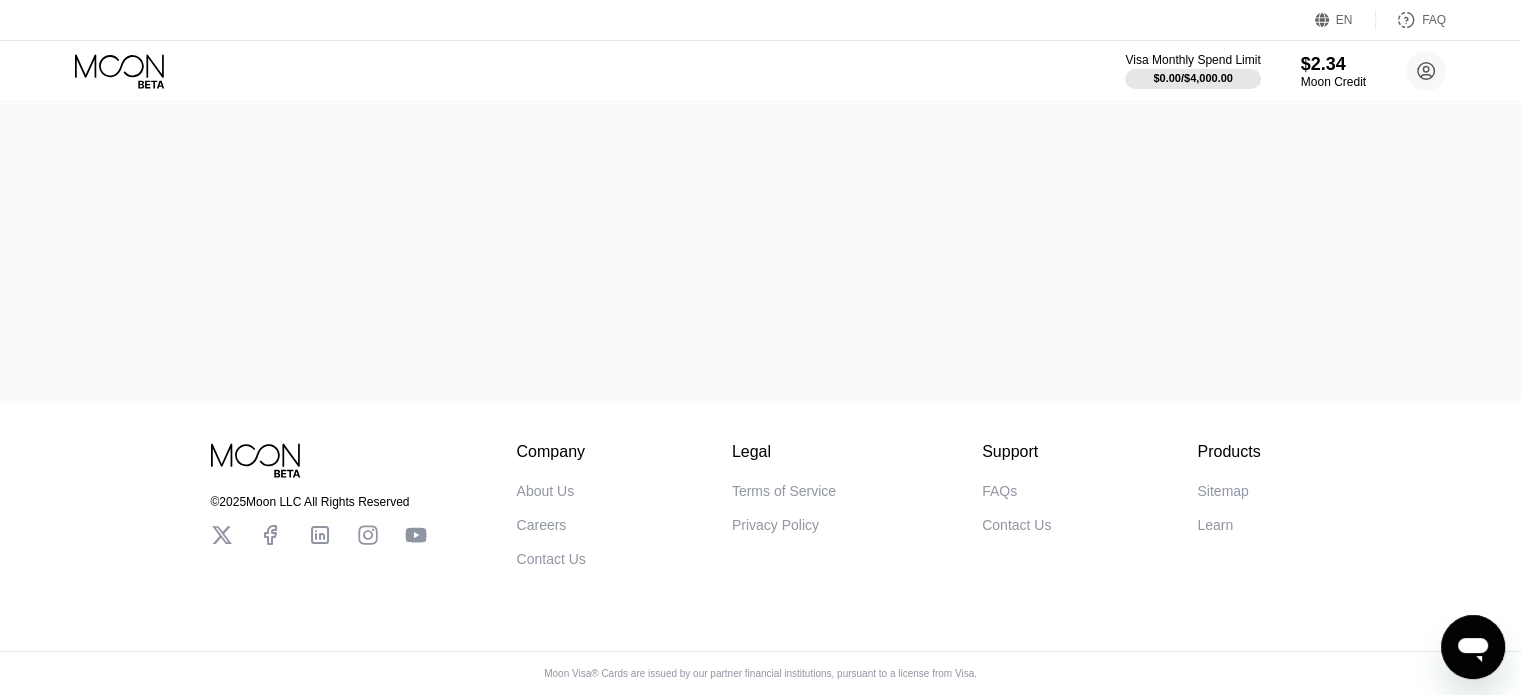 scroll, scrollTop: 0, scrollLeft: 0, axis: both 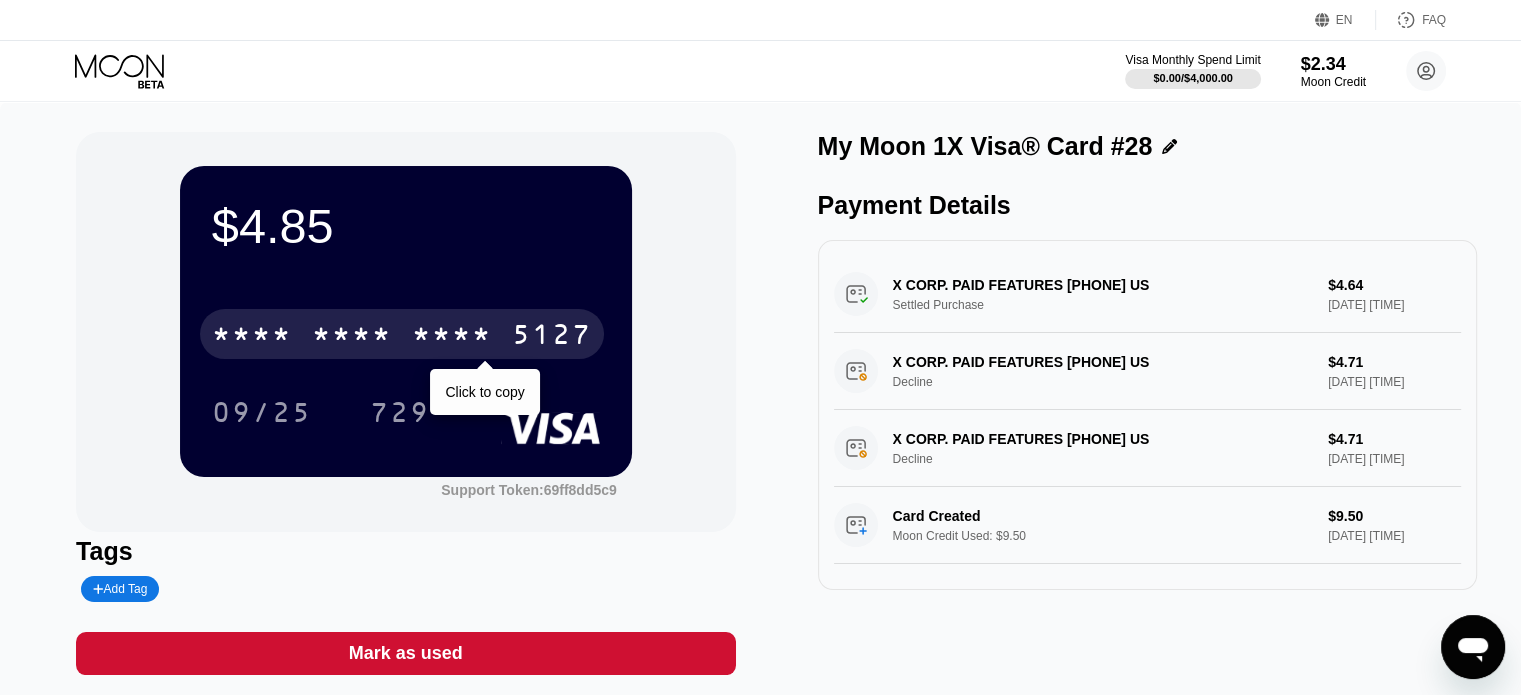 drag, startPoint x: 424, startPoint y: 353, endPoint x: 19, endPoint y: 353, distance: 405 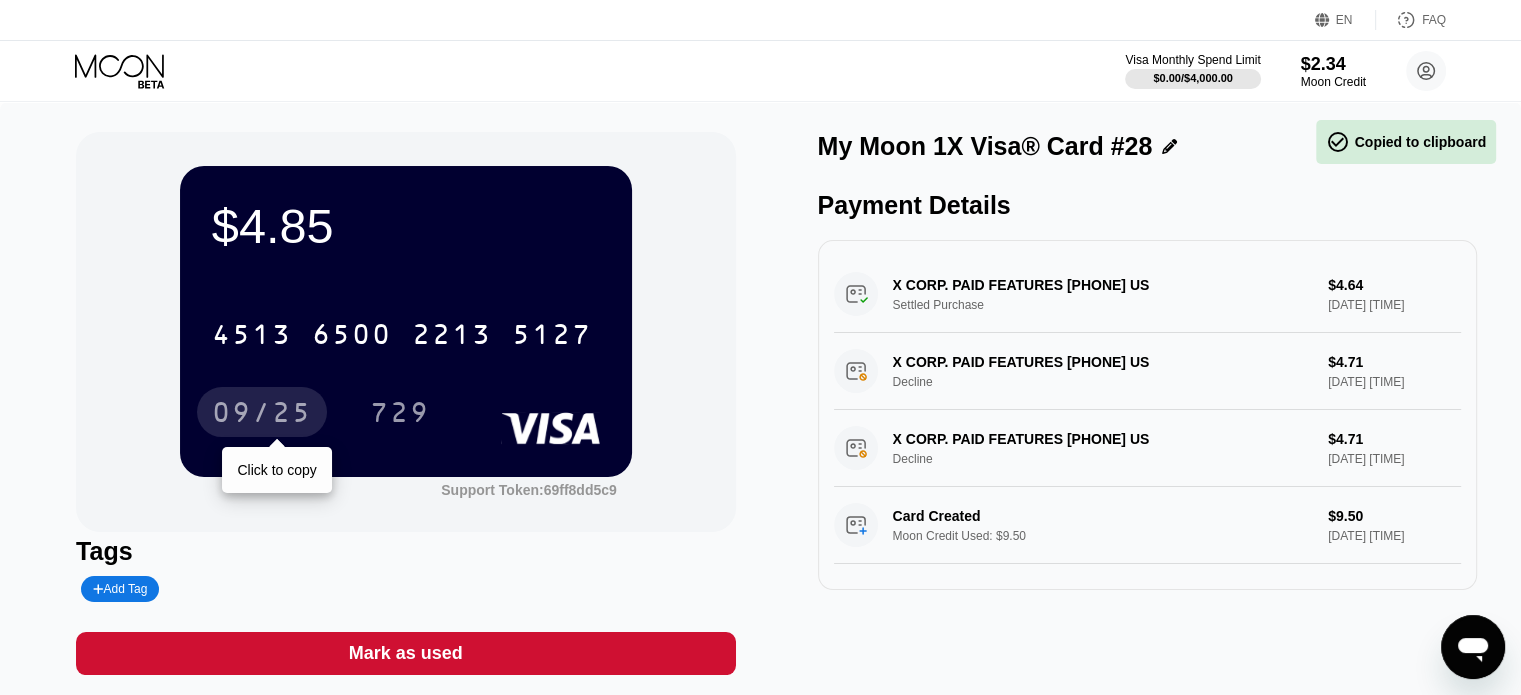 click on "09/25" at bounding box center [262, 415] 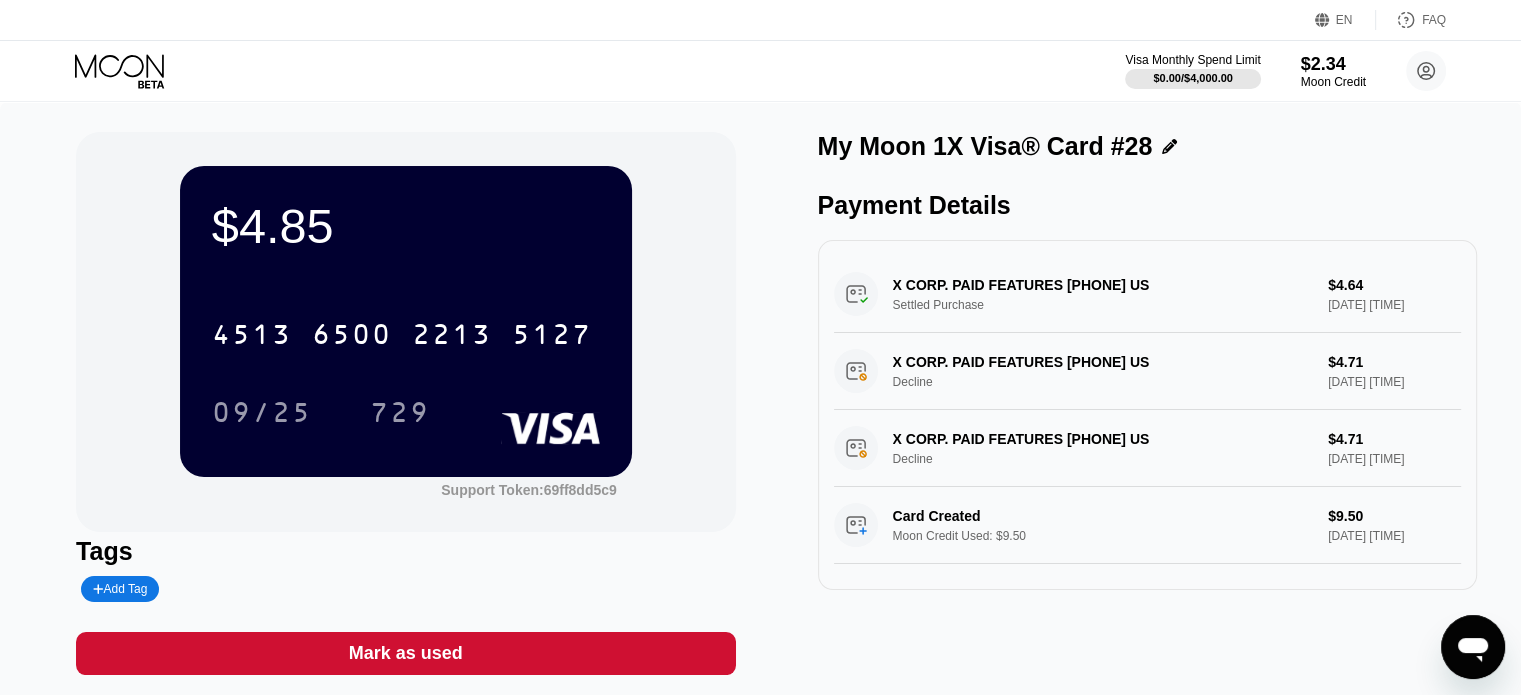 drag, startPoint x: 380, startPoint y: 419, endPoint x: 210, endPoint y: 374, distance: 175.85506 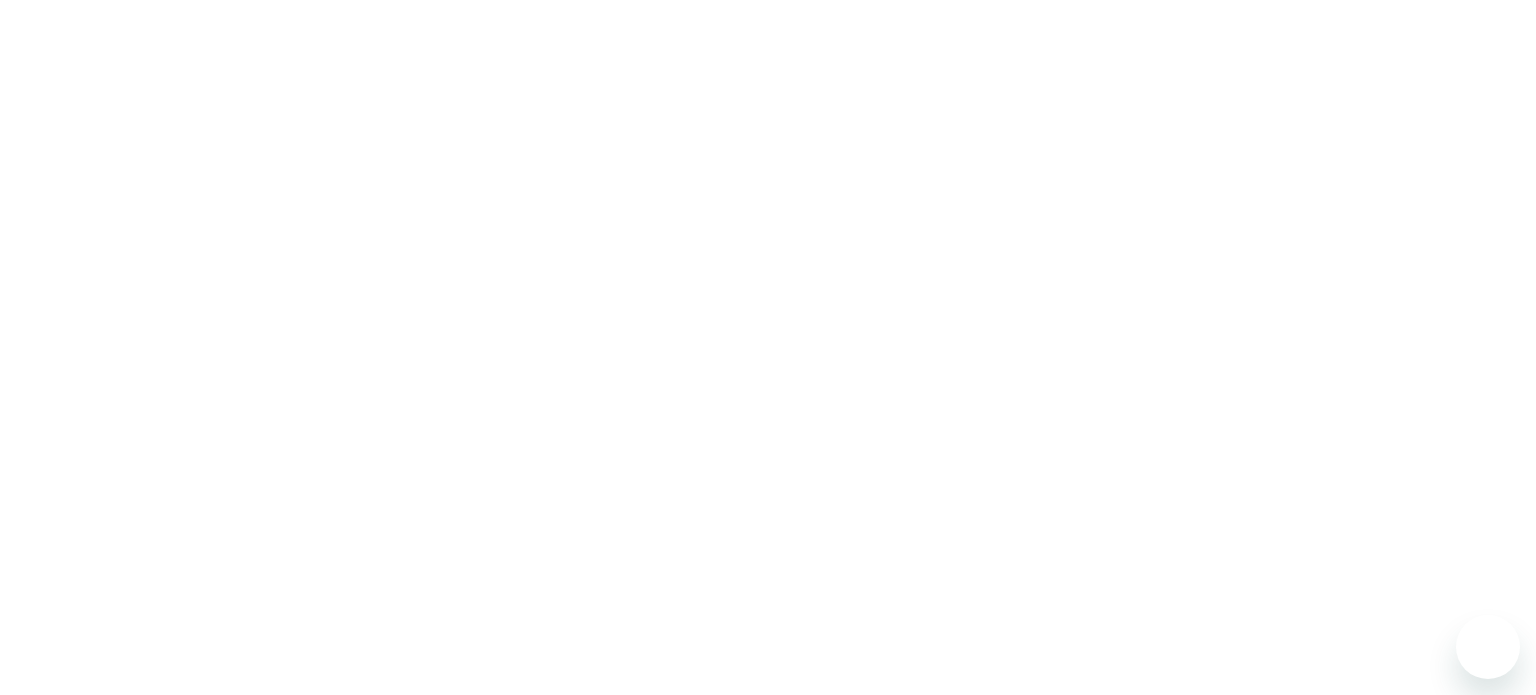 scroll, scrollTop: 0, scrollLeft: 0, axis: both 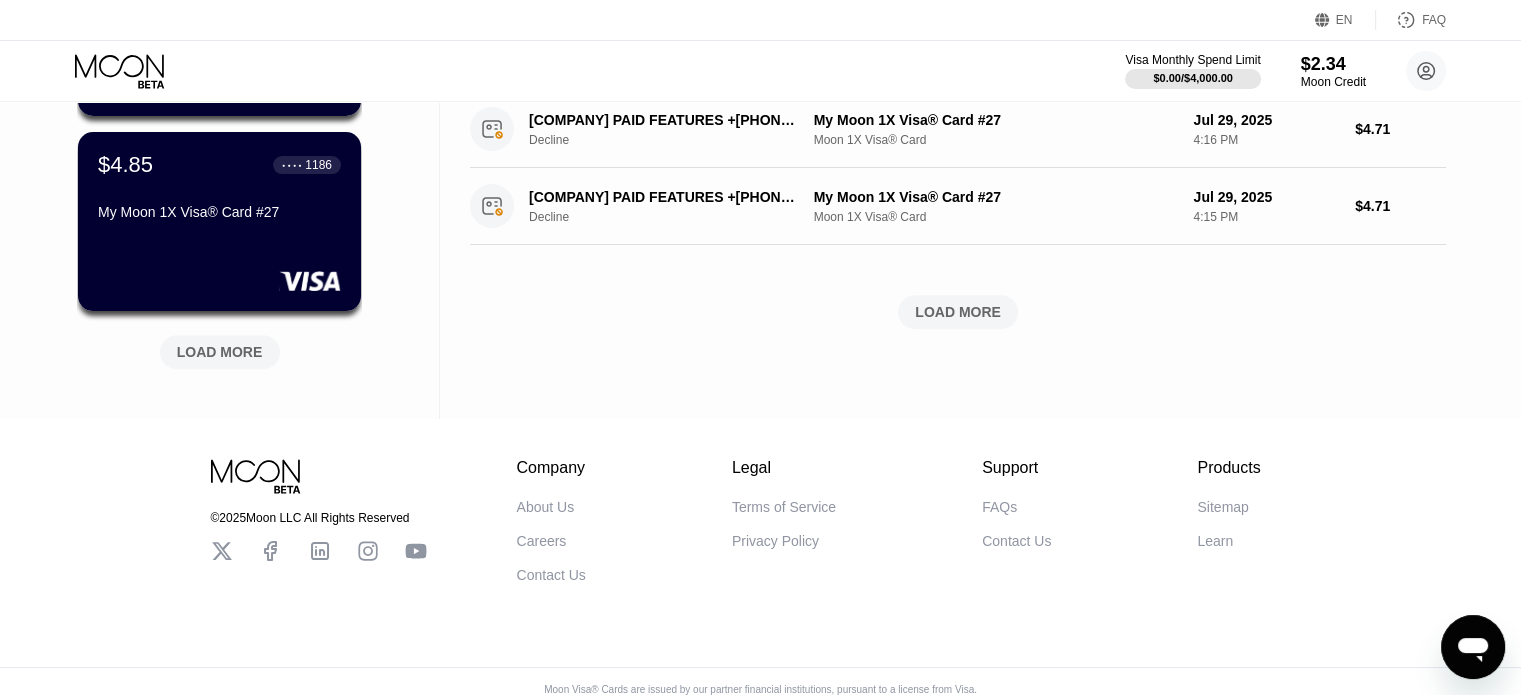 click on "LOAD MORE" at bounding box center (220, 352) 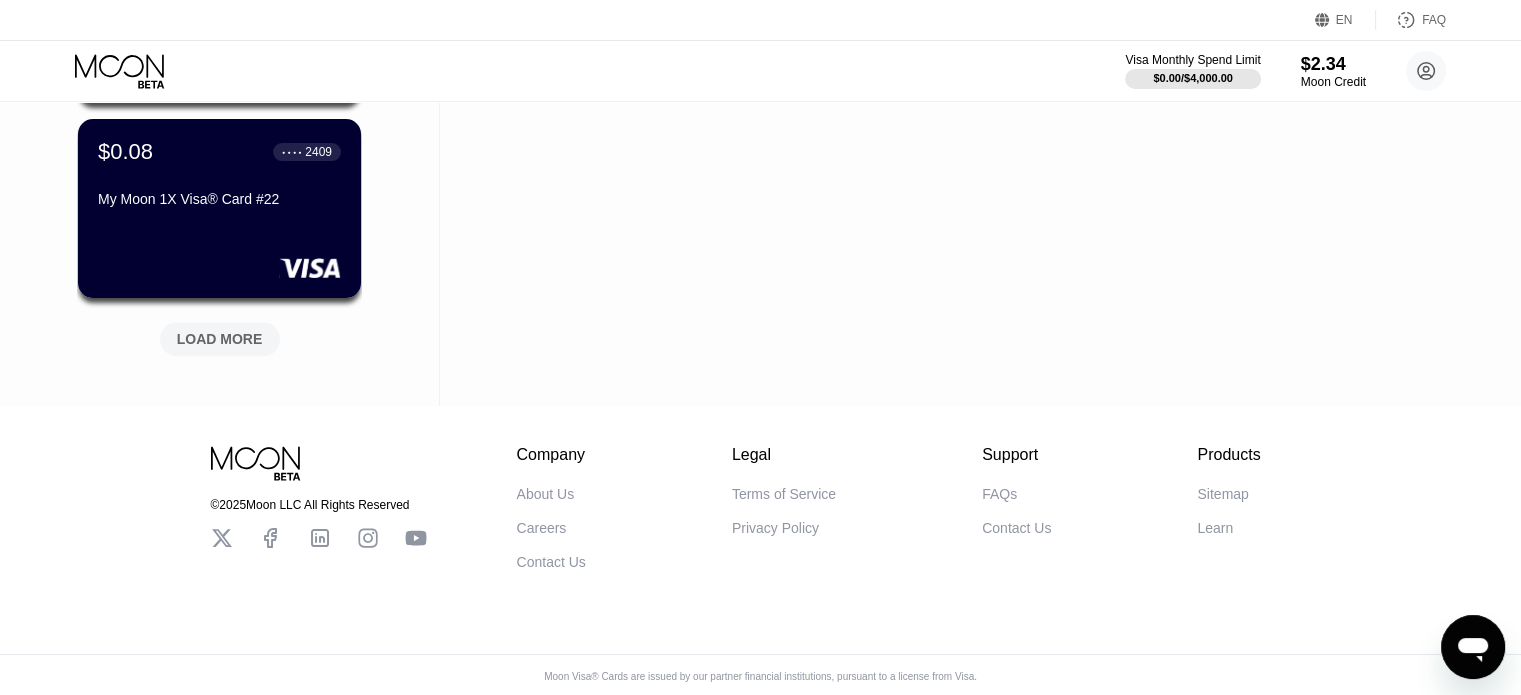 scroll, scrollTop: 1900, scrollLeft: 0, axis: vertical 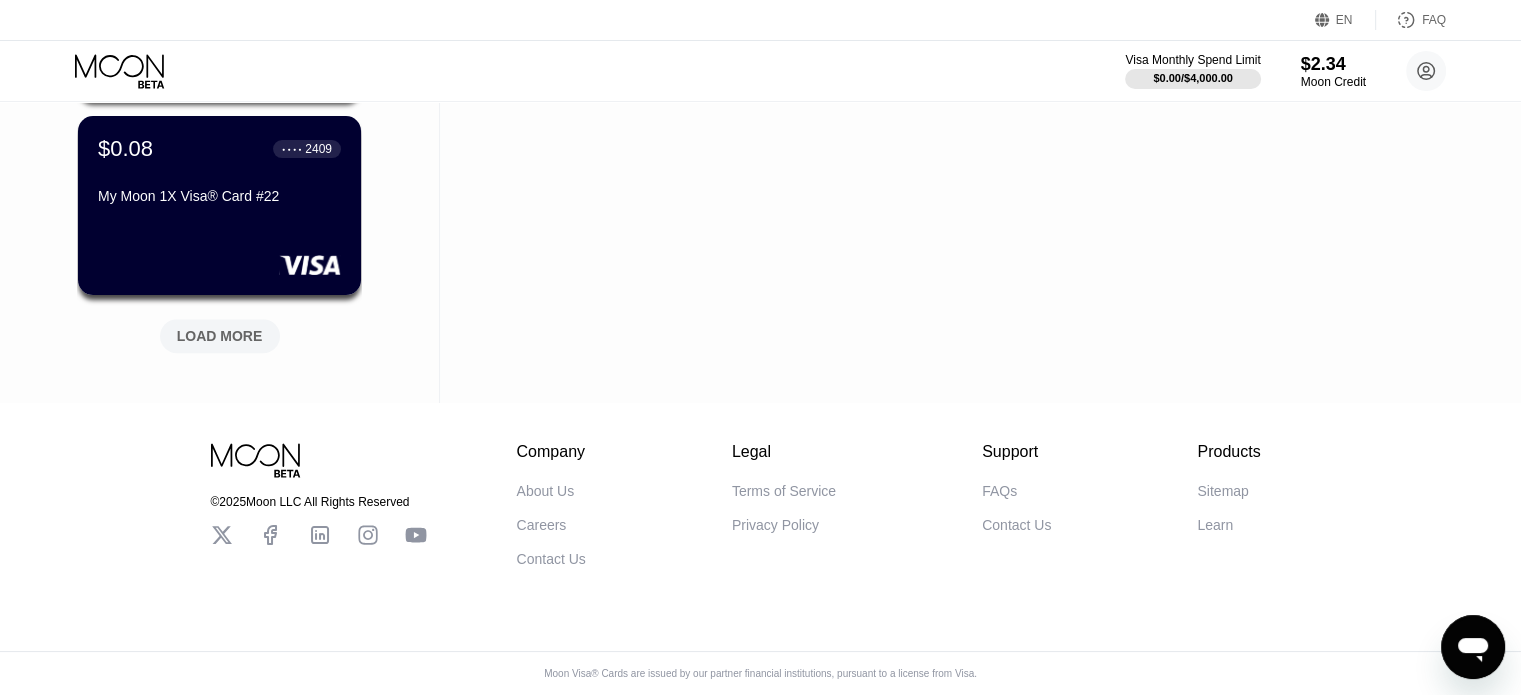 click on "LOAD MORE" at bounding box center (220, 336) 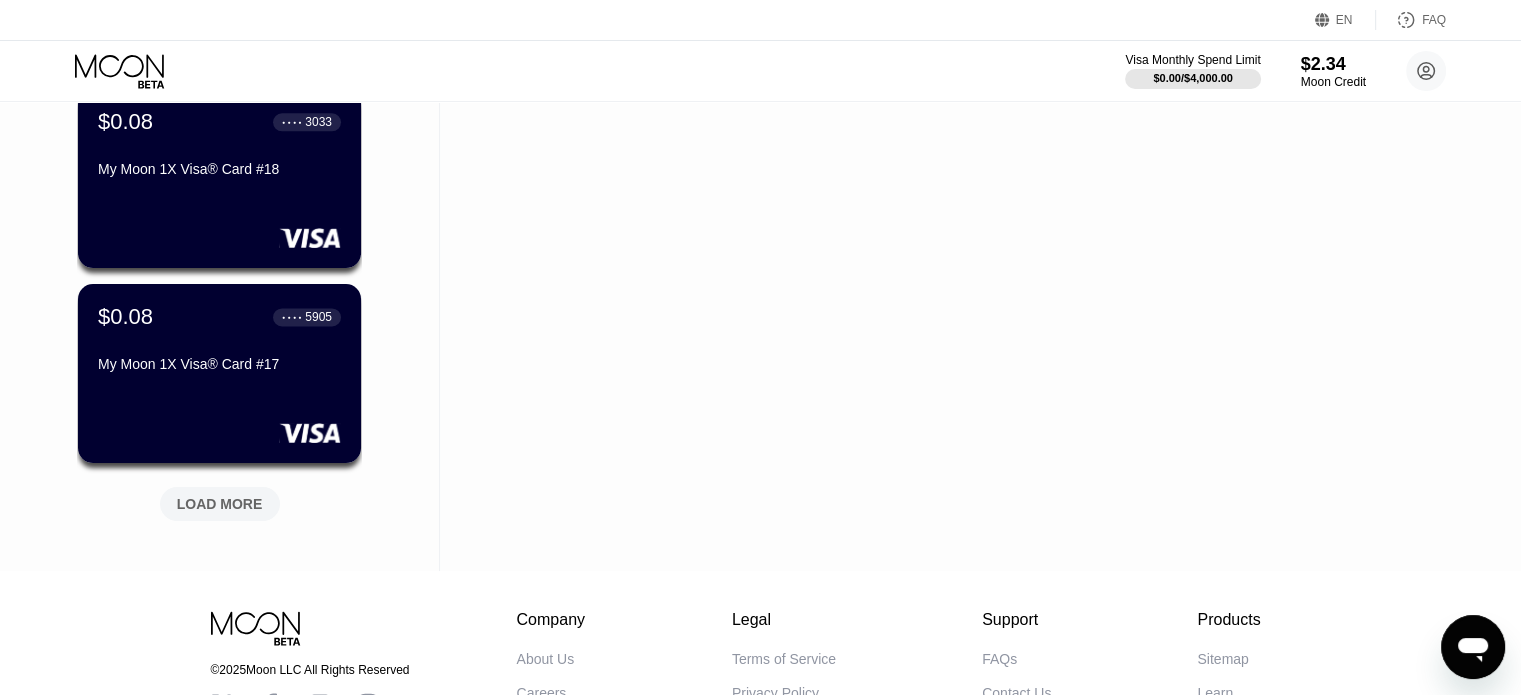scroll, scrollTop: 2700, scrollLeft: 0, axis: vertical 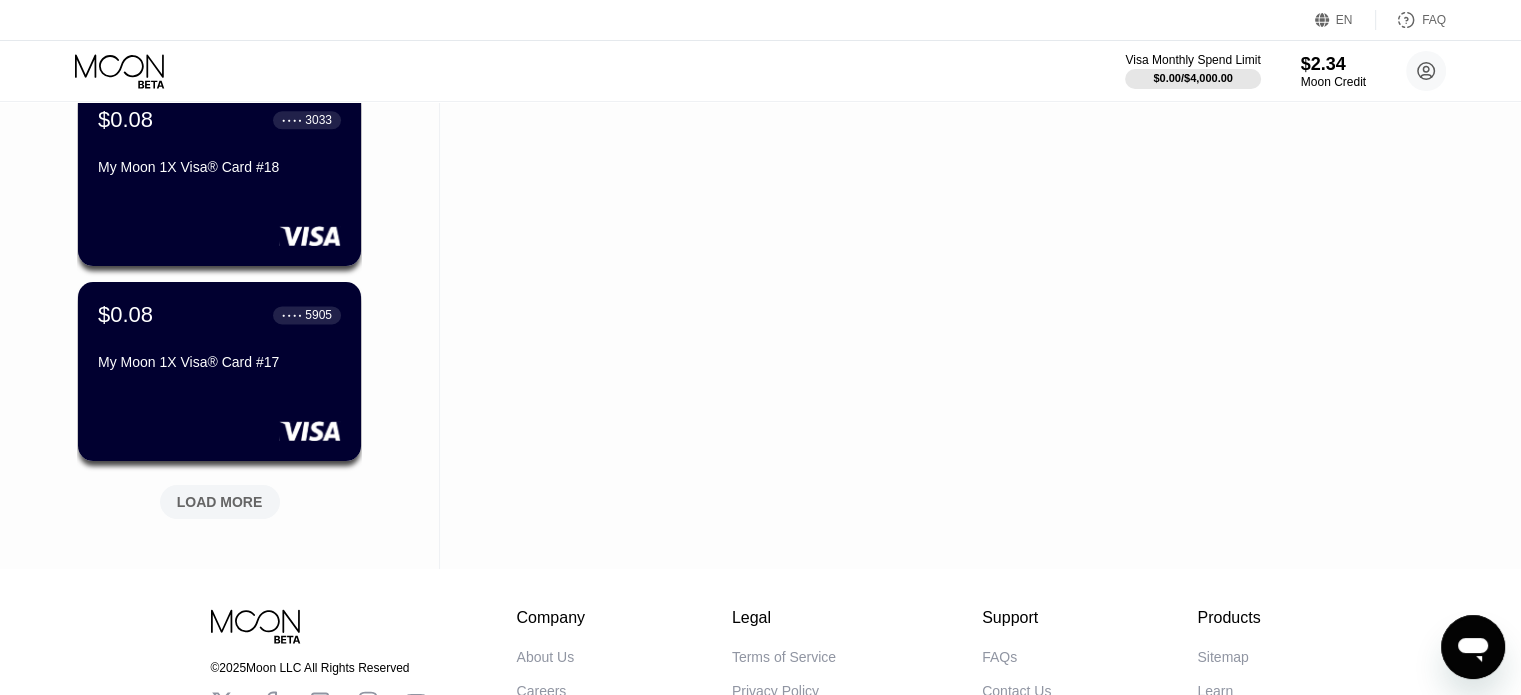 click on "LOAD MORE" at bounding box center [220, 502] 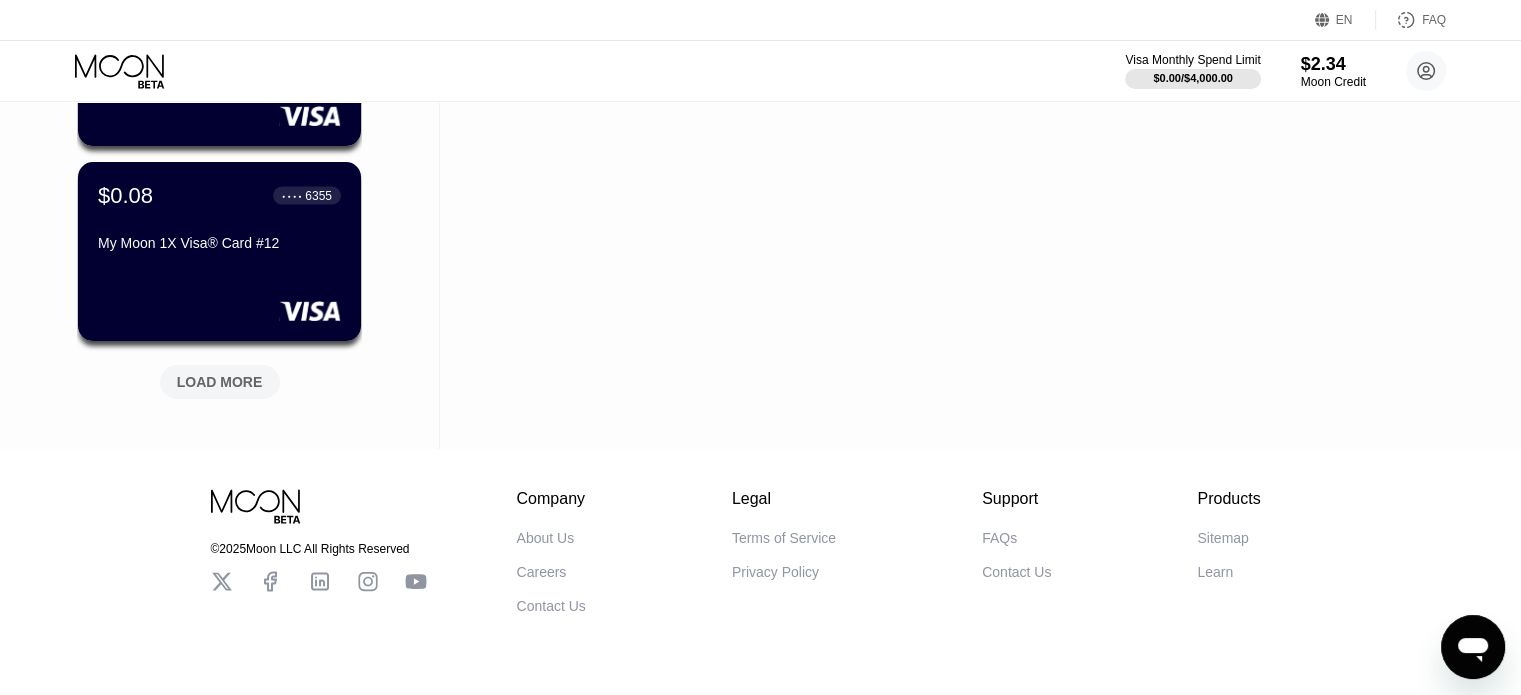scroll, scrollTop: 3855, scrollLeft: 0, axis: vertical 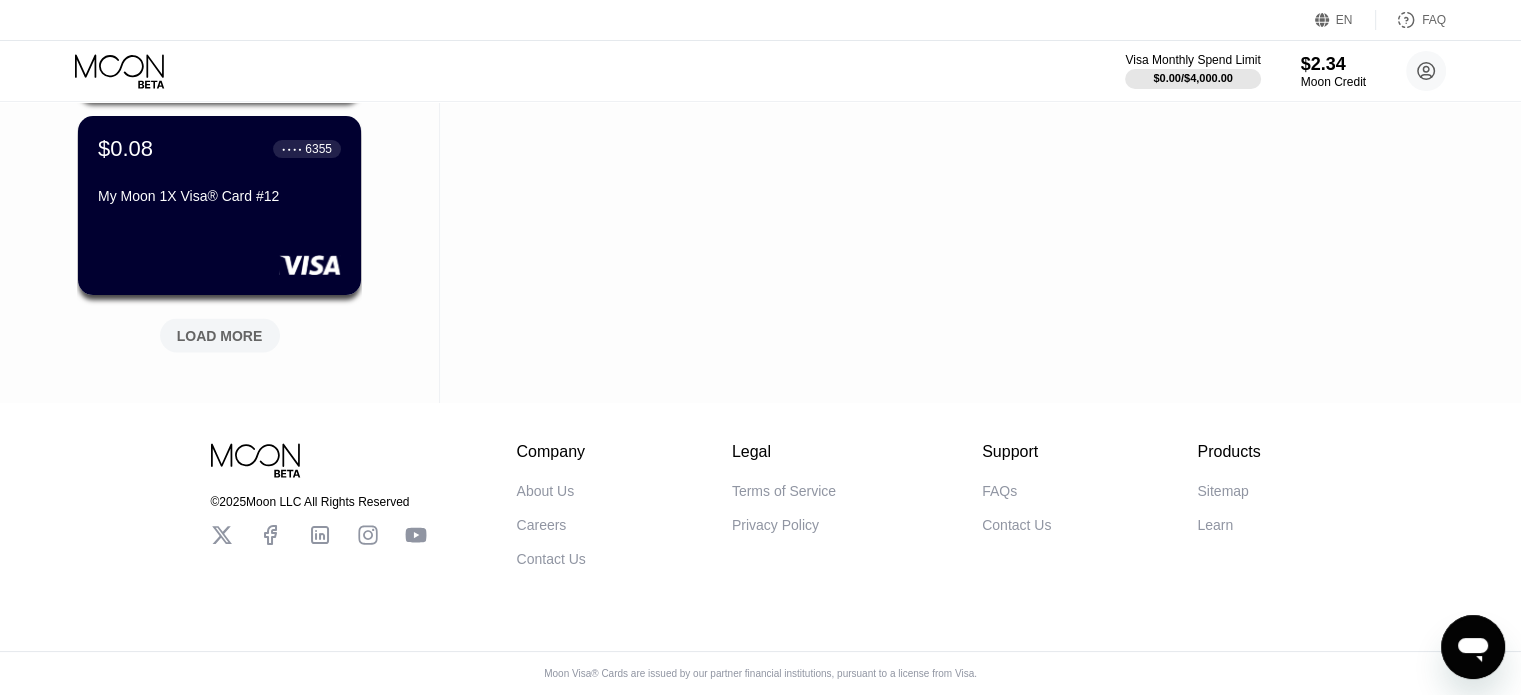 click on "LOAD MORE" at bounding box center [220, 336] 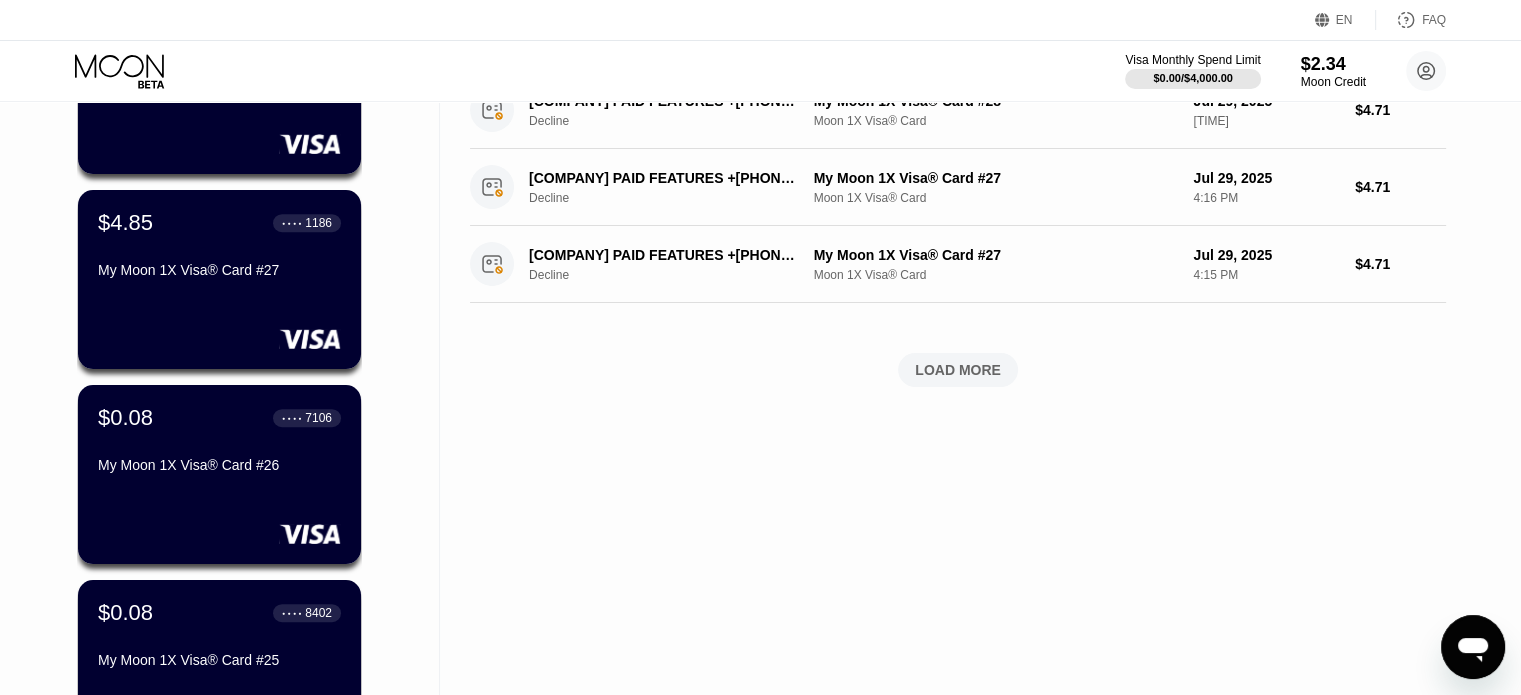 scroll, scrollTop: 655, scrollLeft: 0, axis: vertical 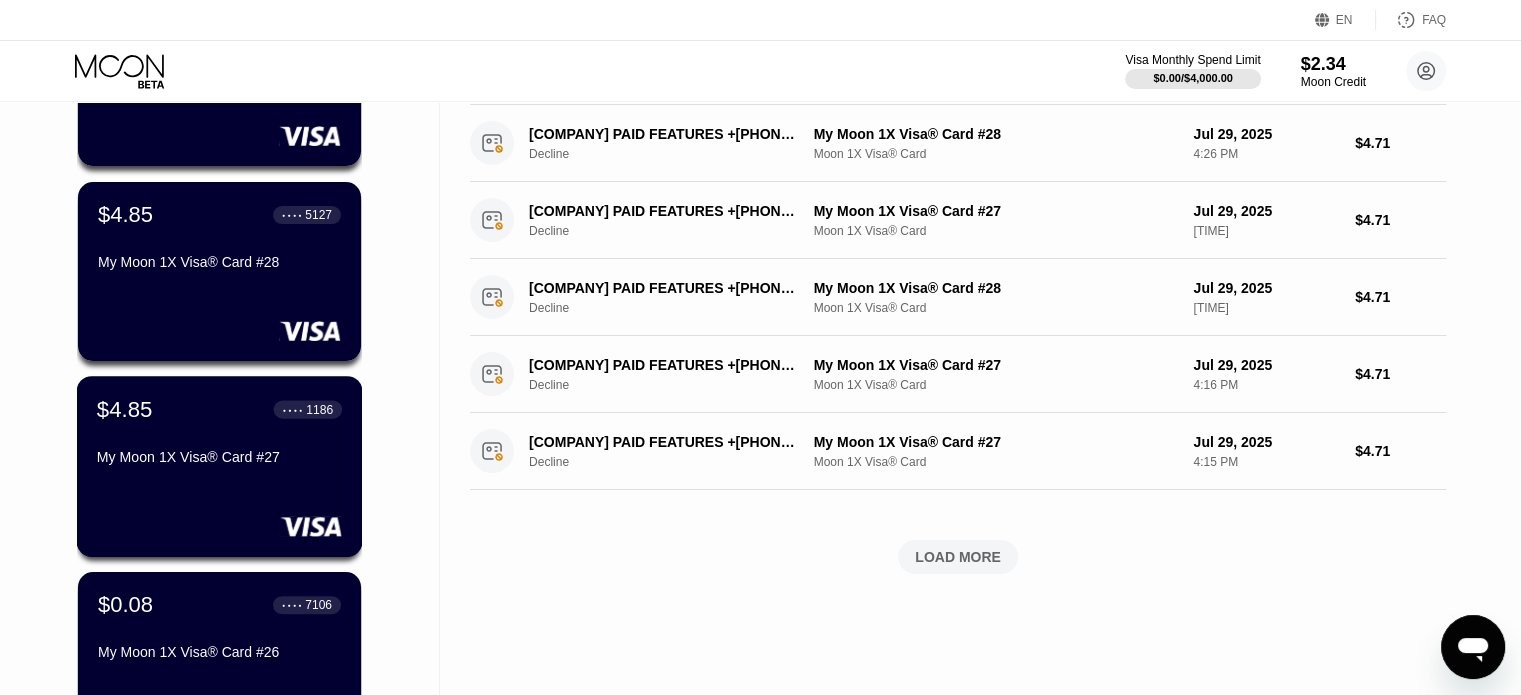 click on "$[PRICE] ● ● ● ● [NUMBER] My Moon 1X Visa® Card #[NUMBER]" at bounding box center (220, 466) 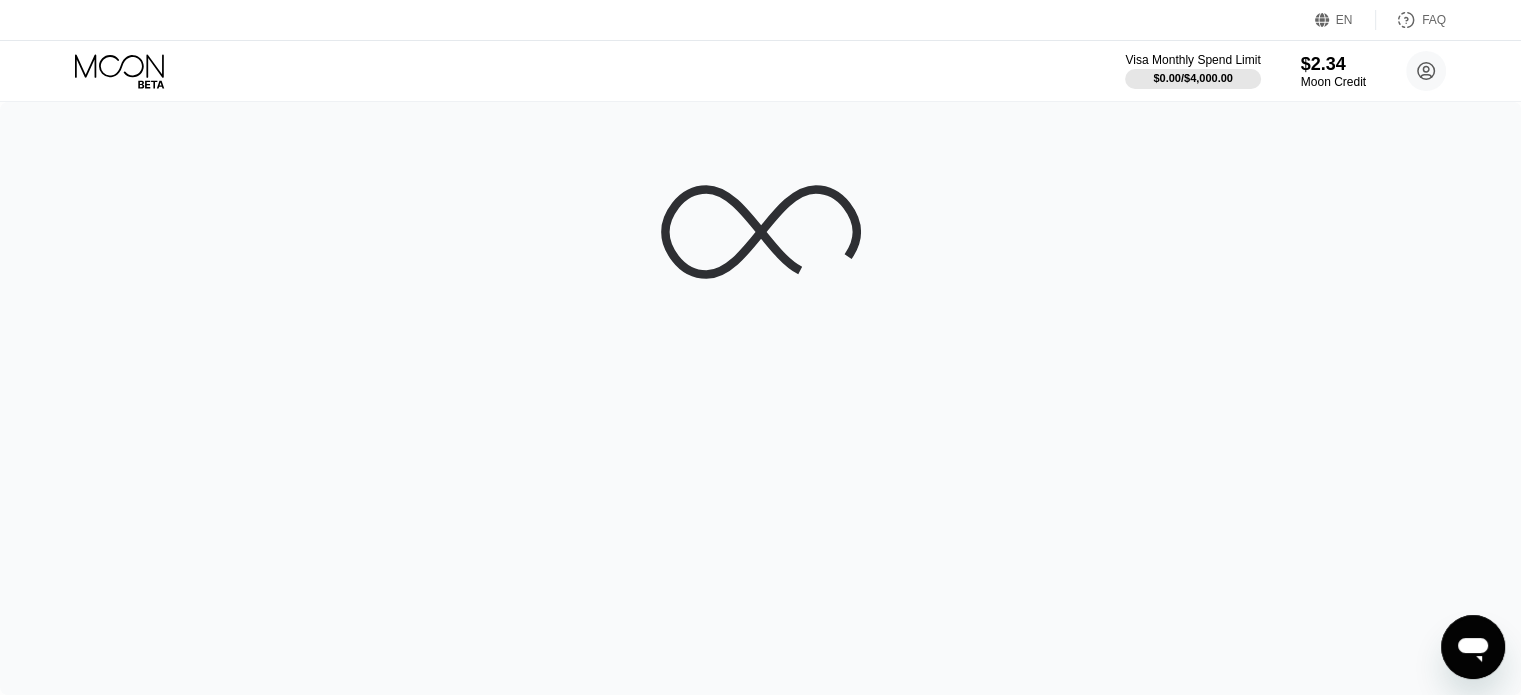 scroll, scrollTop: 0, scrollLeft: 0, axis: both 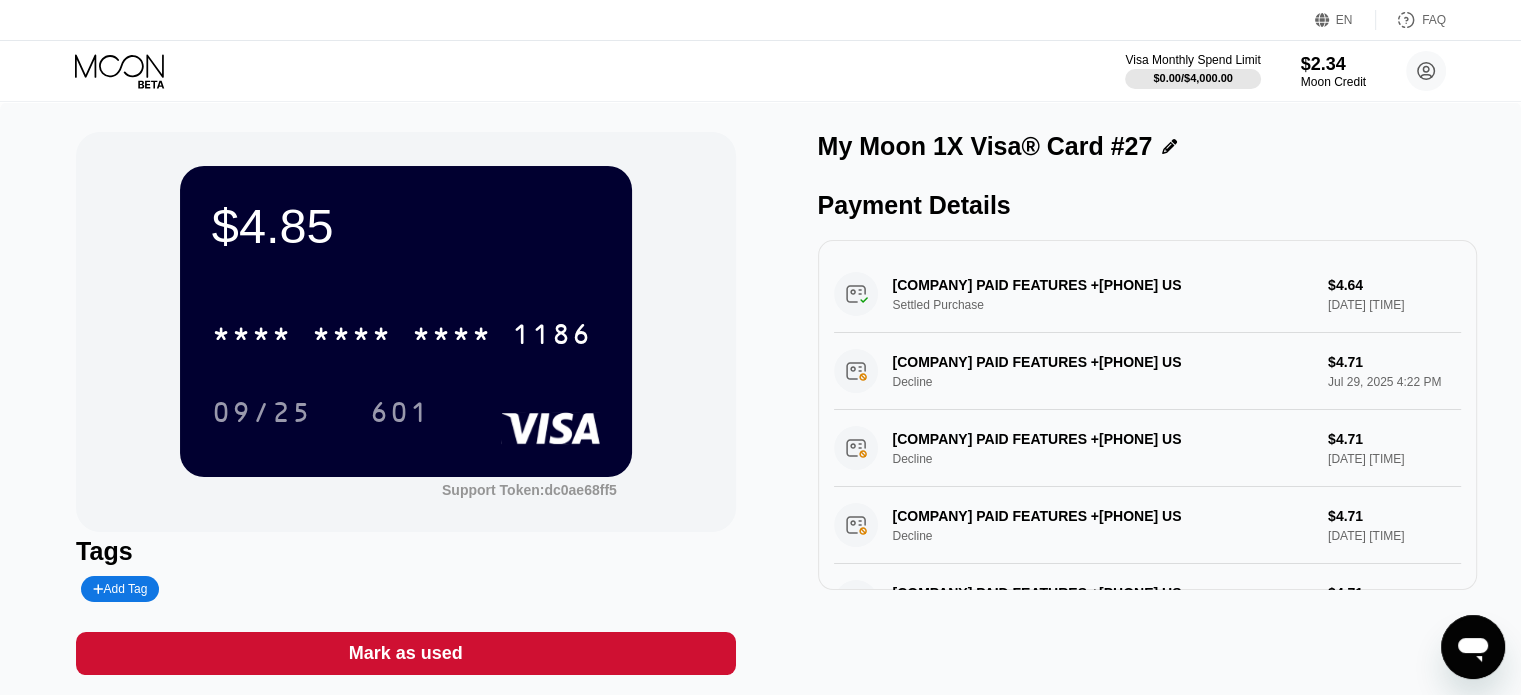 click 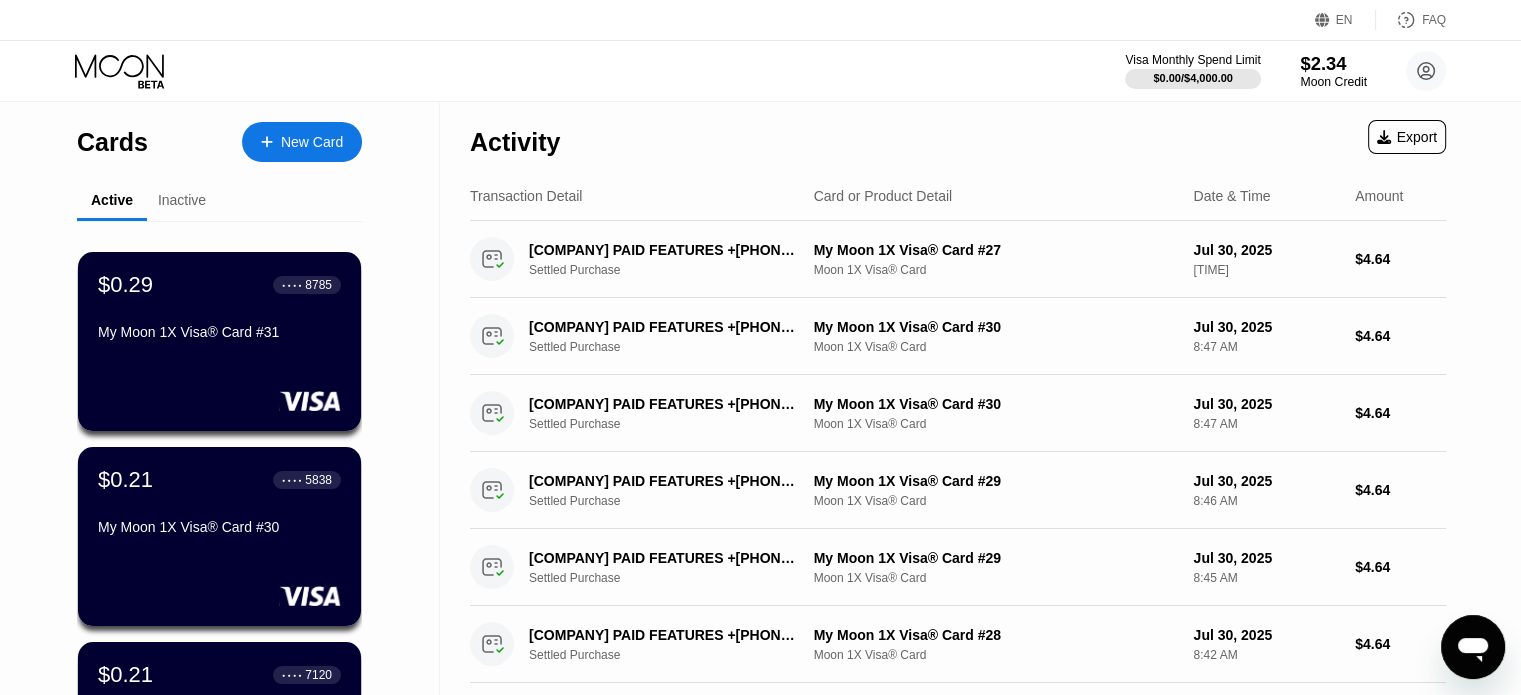 click on "$2.34" at bounding box center [1333, 63] 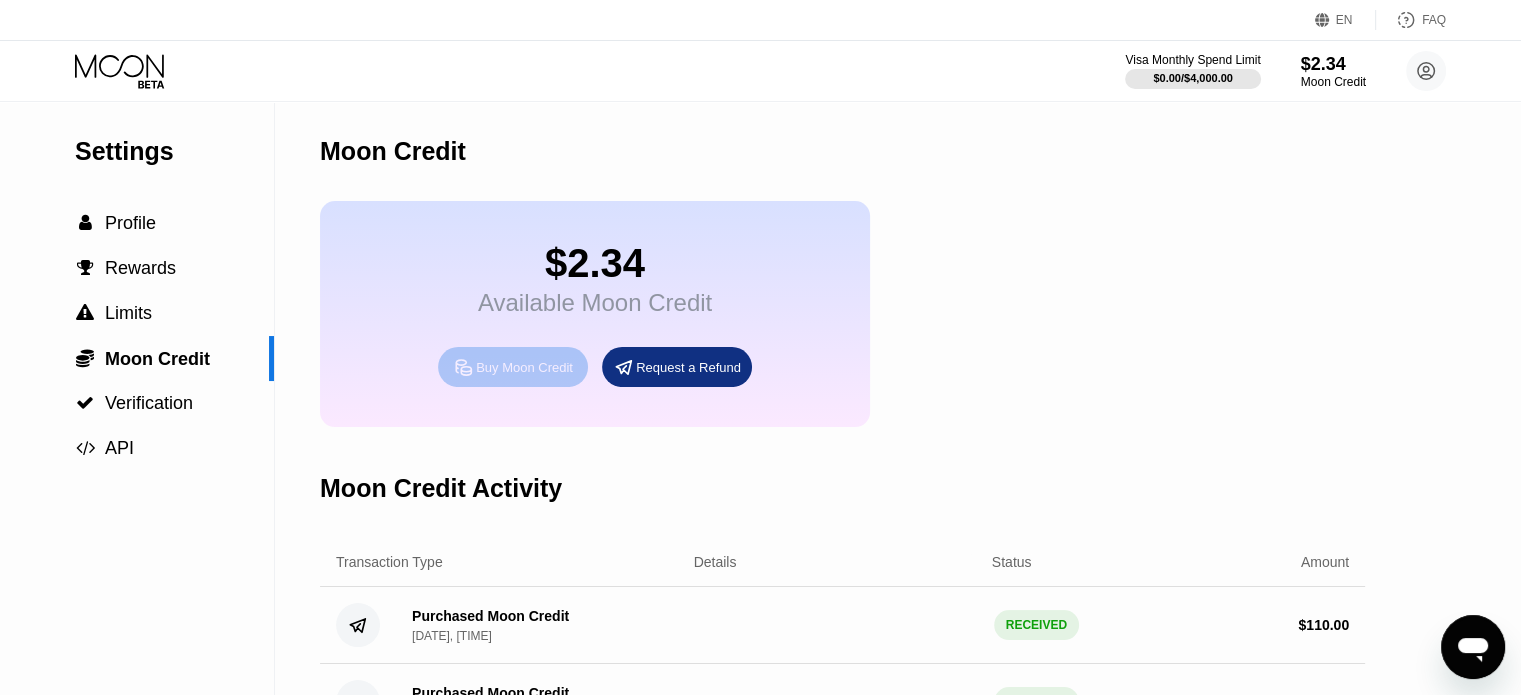 click on "Buy Moon Credit" at bounding box center (524, 367) 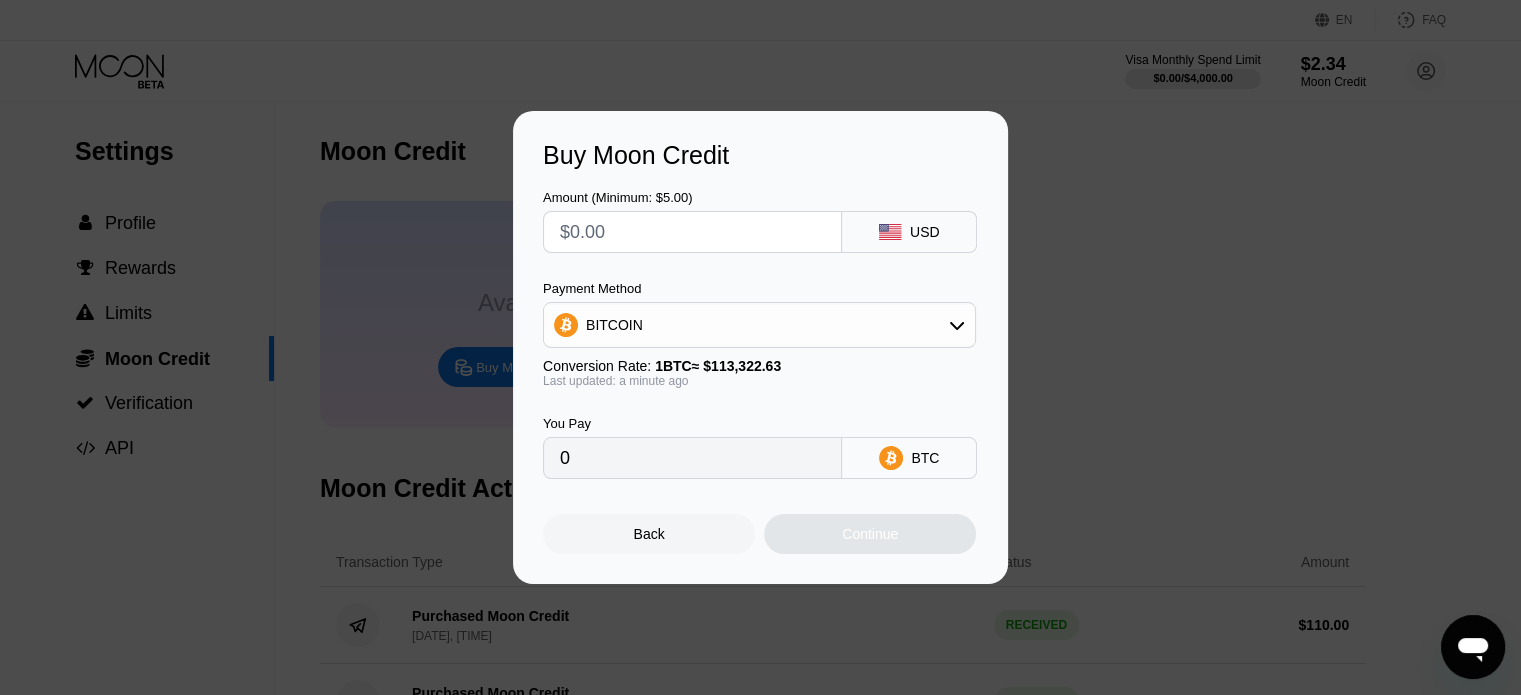 click at bounding box center [692, 232] 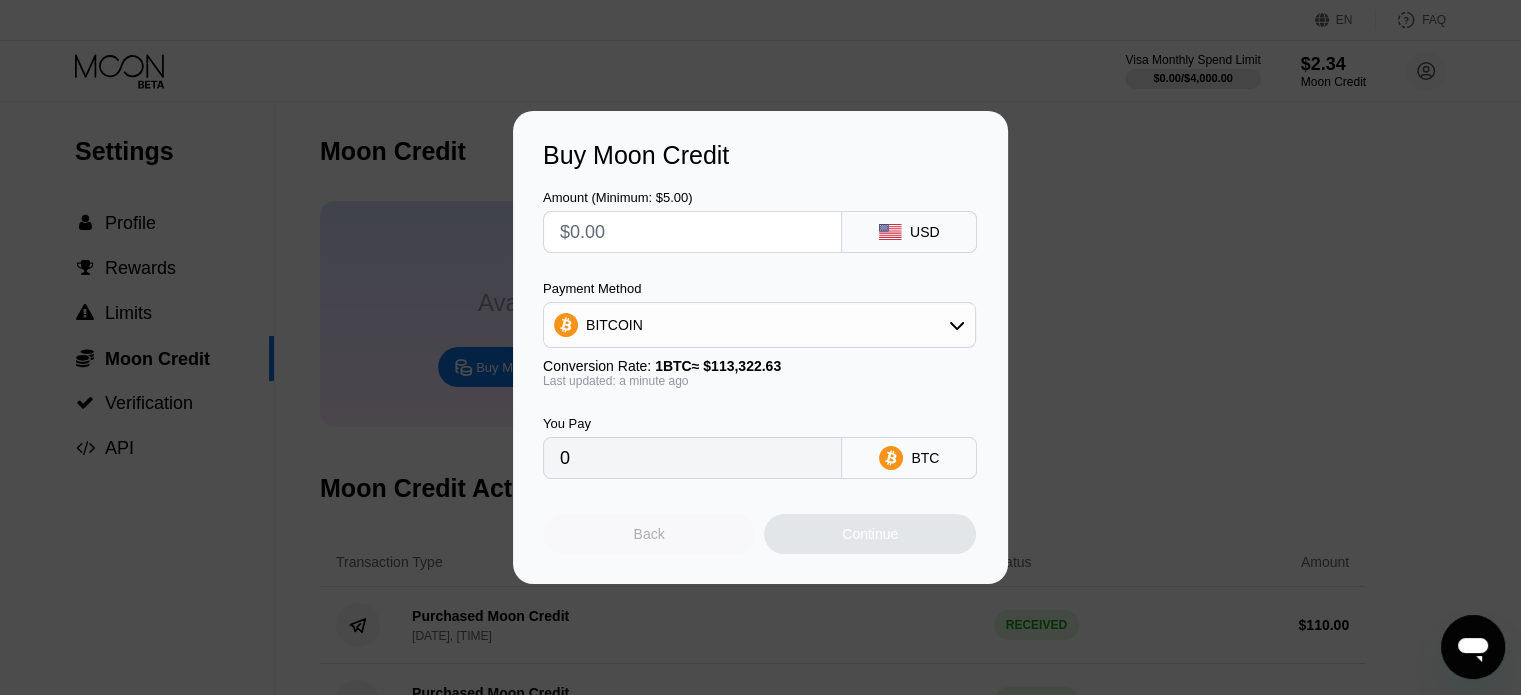 click on "Back" at bounding box center (649, 534) 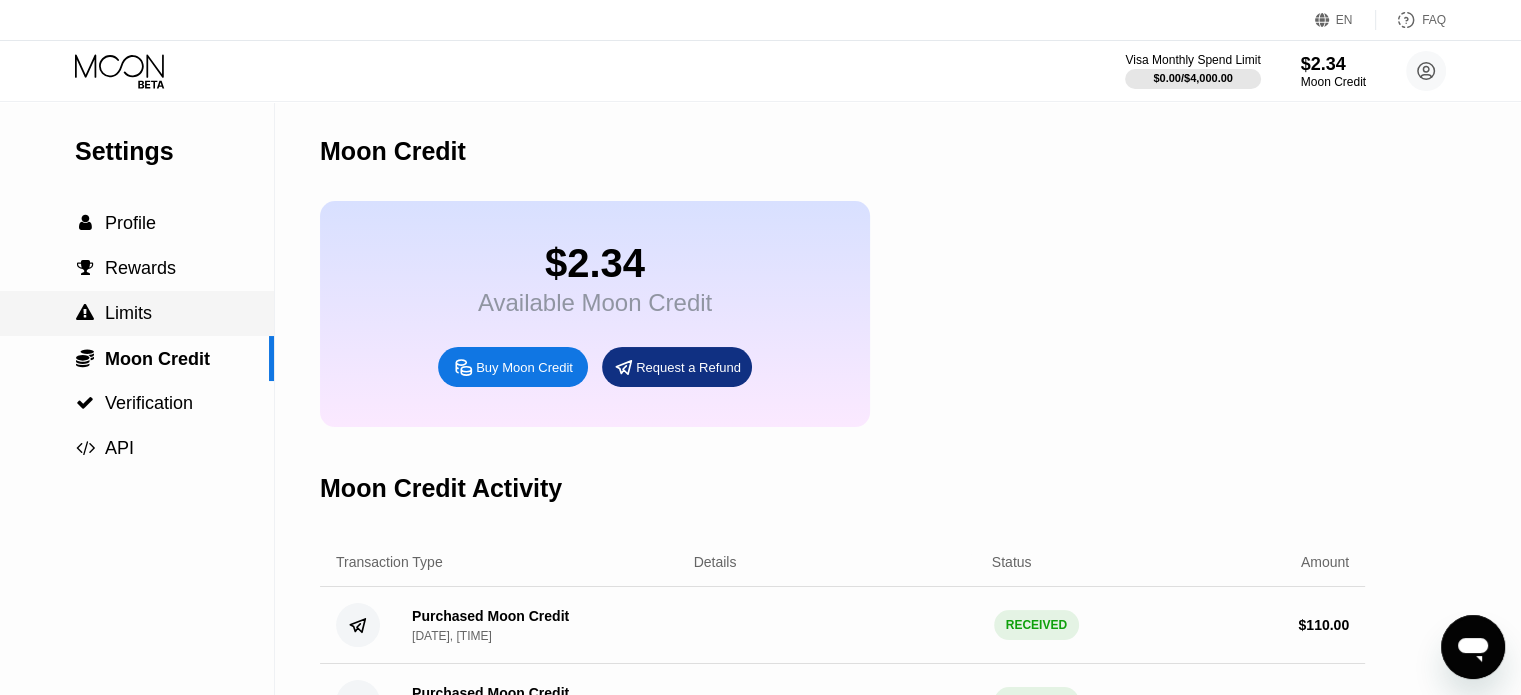 click on "Limits" at bounding box center [128, 313] 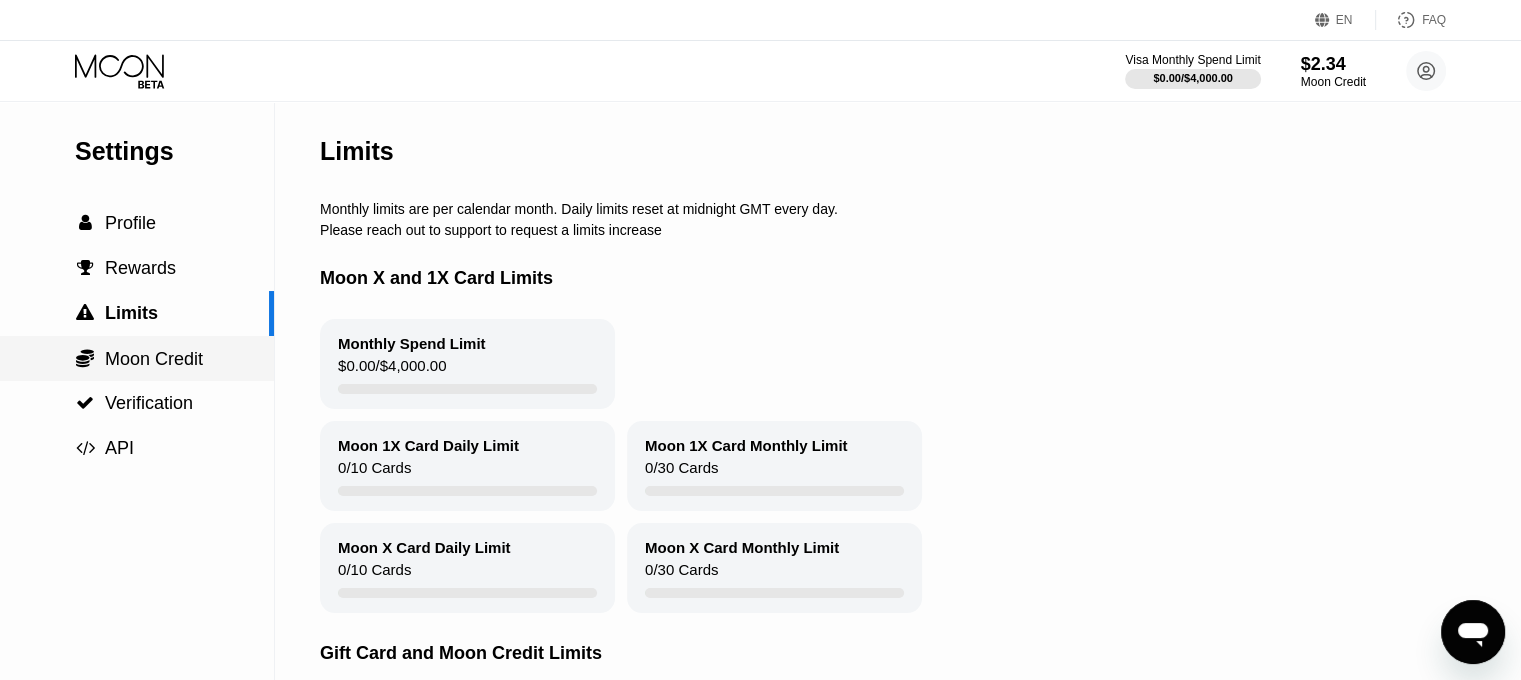 click on "Moon Credit" at bounding box center (154, 359) 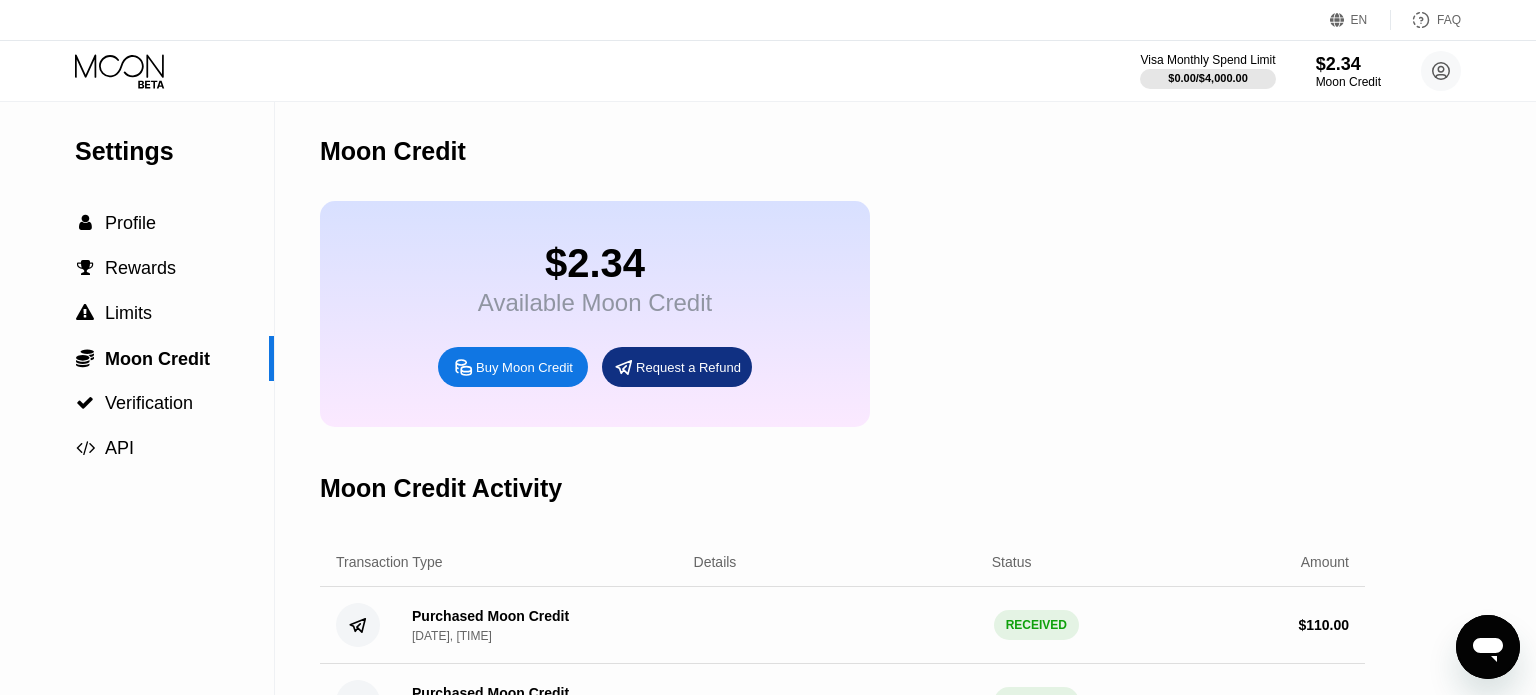 click on "Buy Moon Credit" at bounding box center (524, 367) 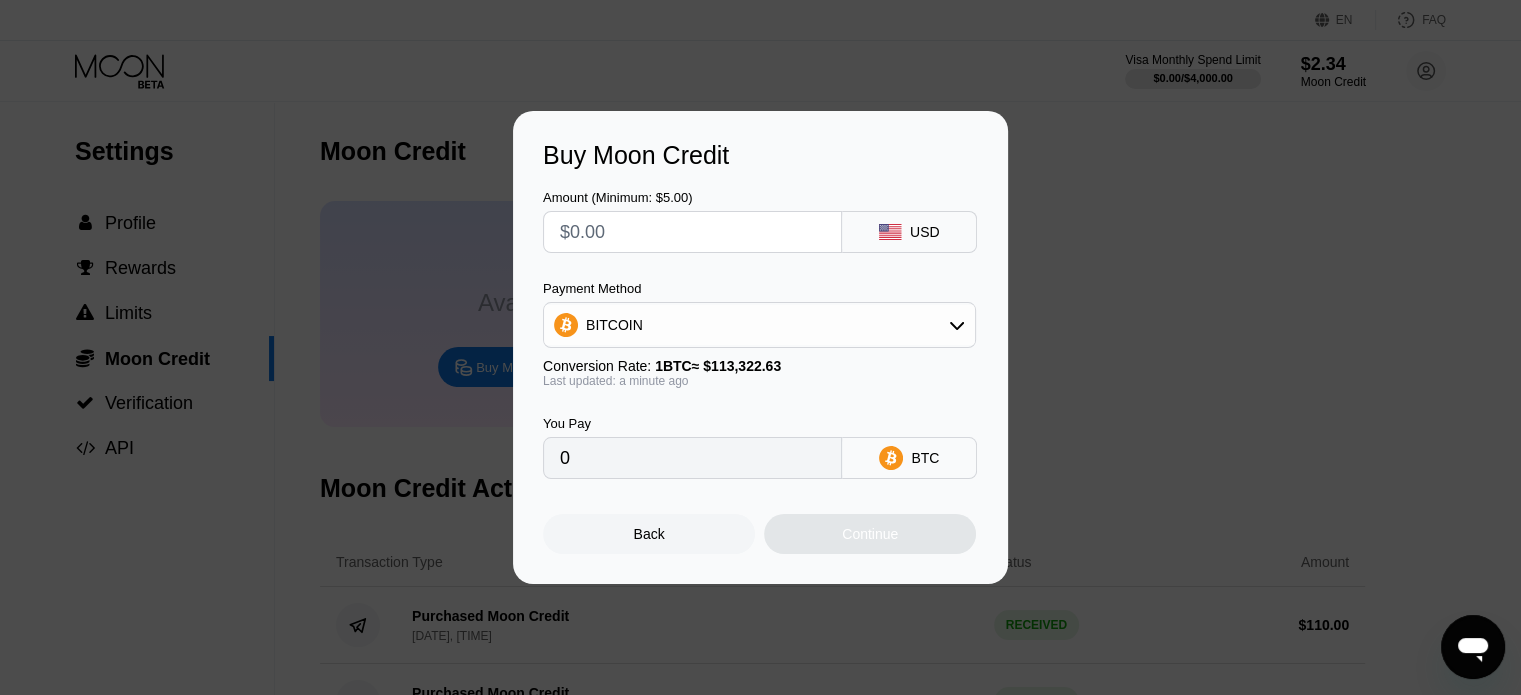 click at bounding box center [692, 232] 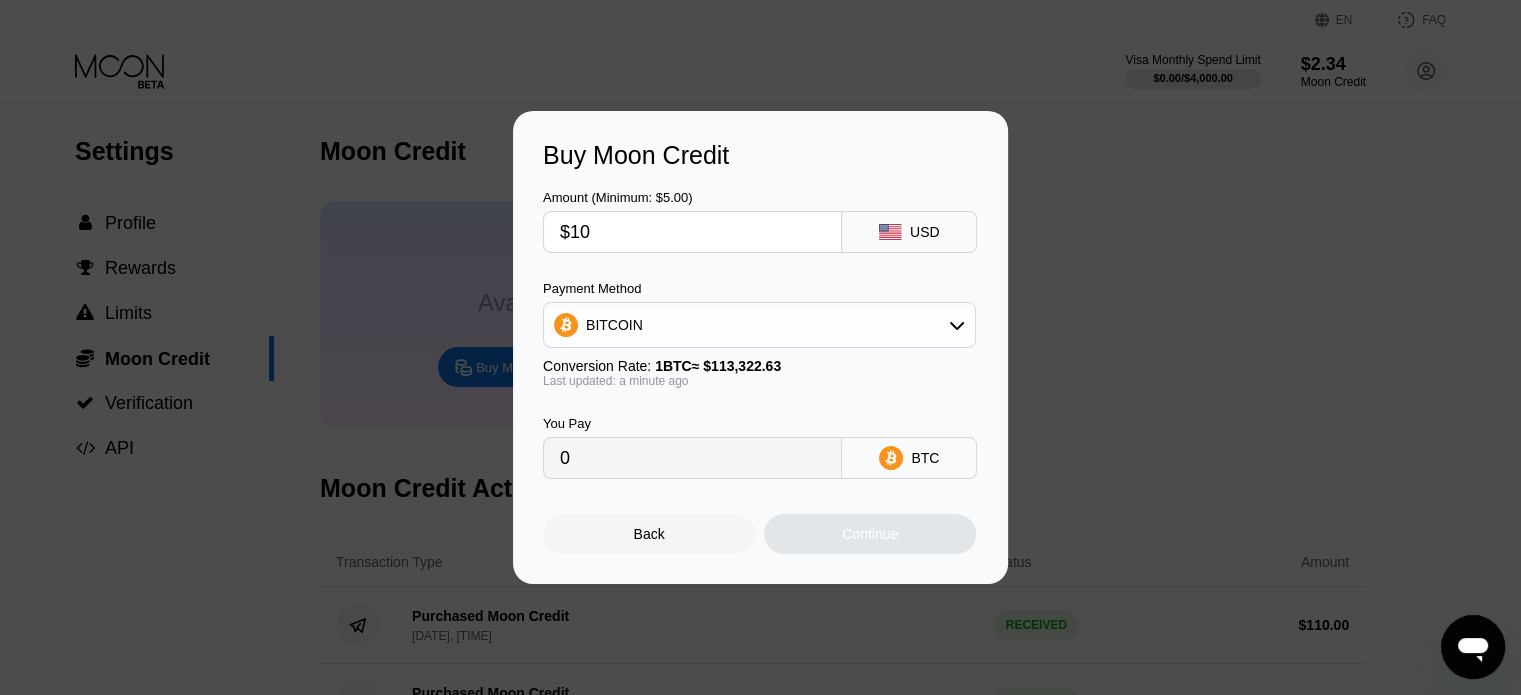 type on "$100" 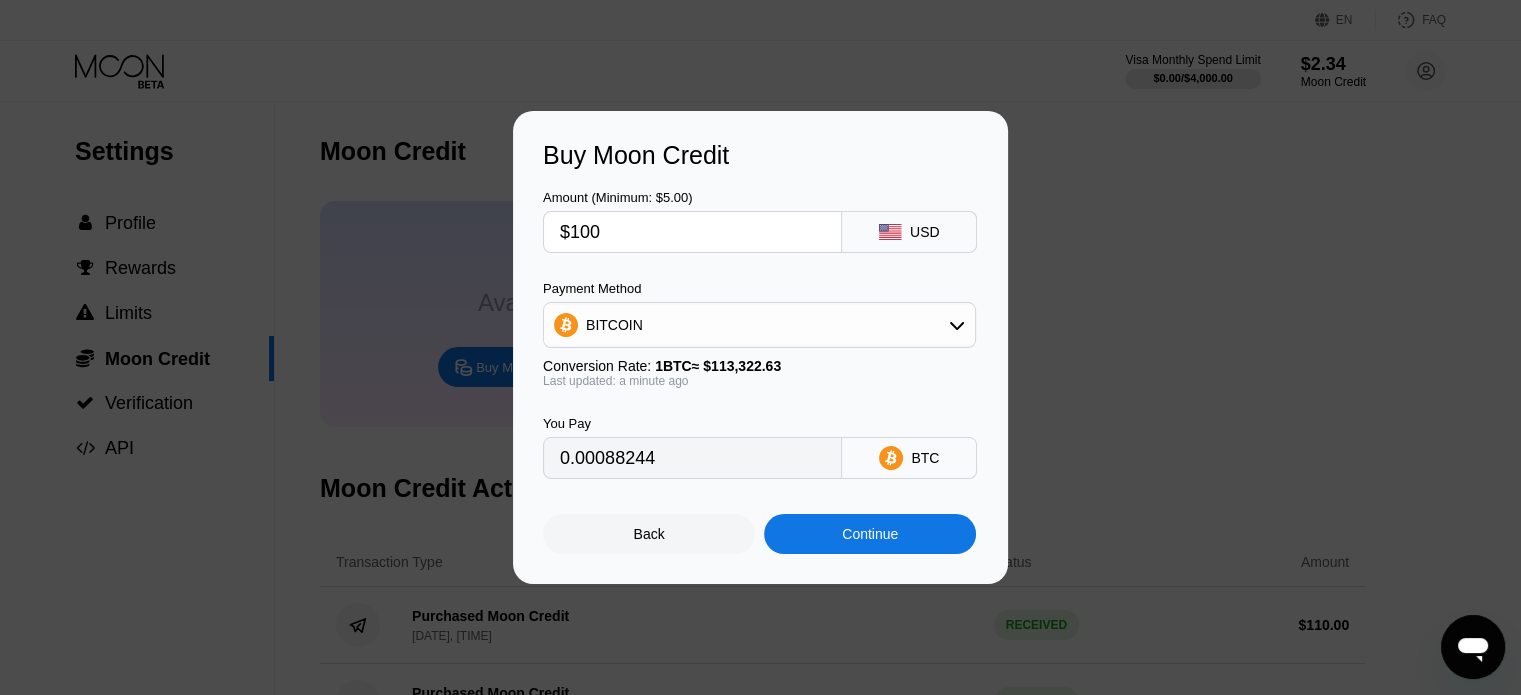 type on "0.00088244" 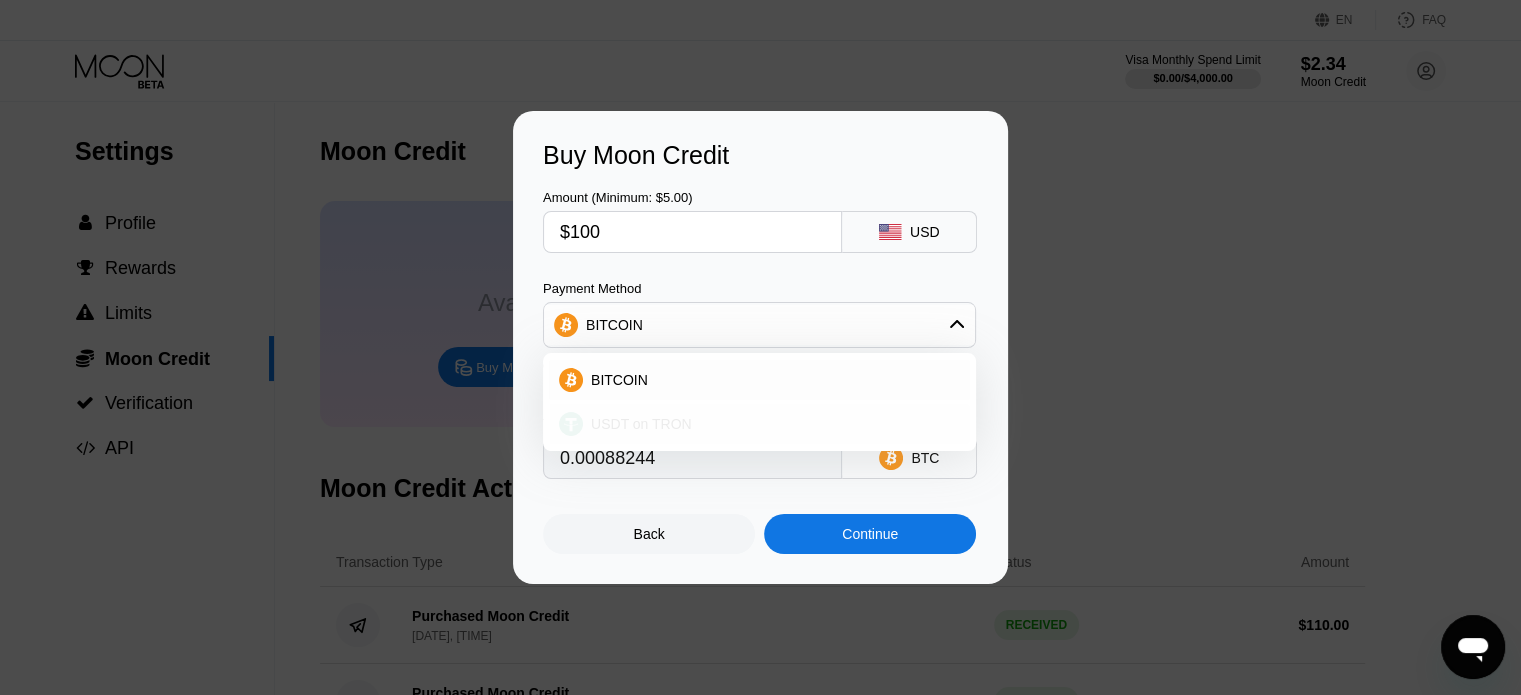 click on "USDT on TRON" at bounding box center [759, 424] 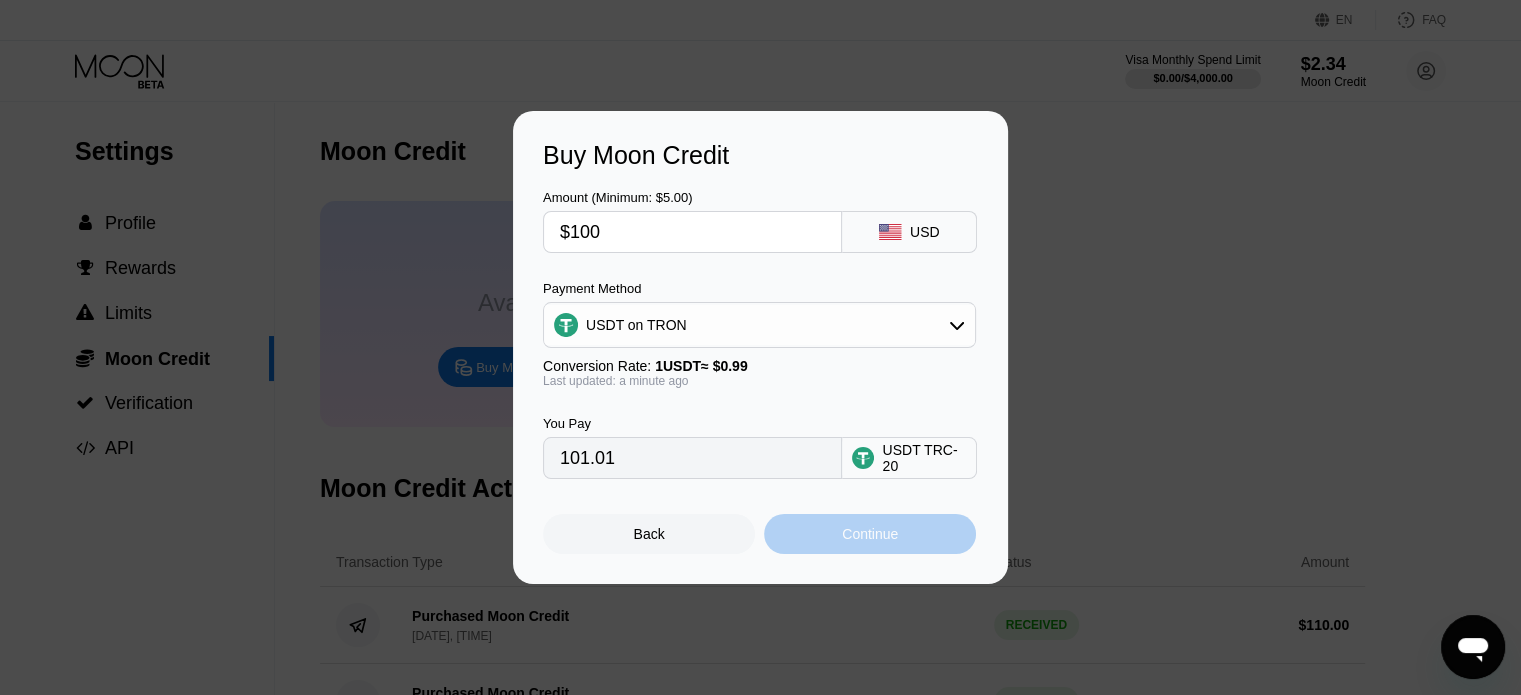 click on "Continue" at bounding box center [870, 534] 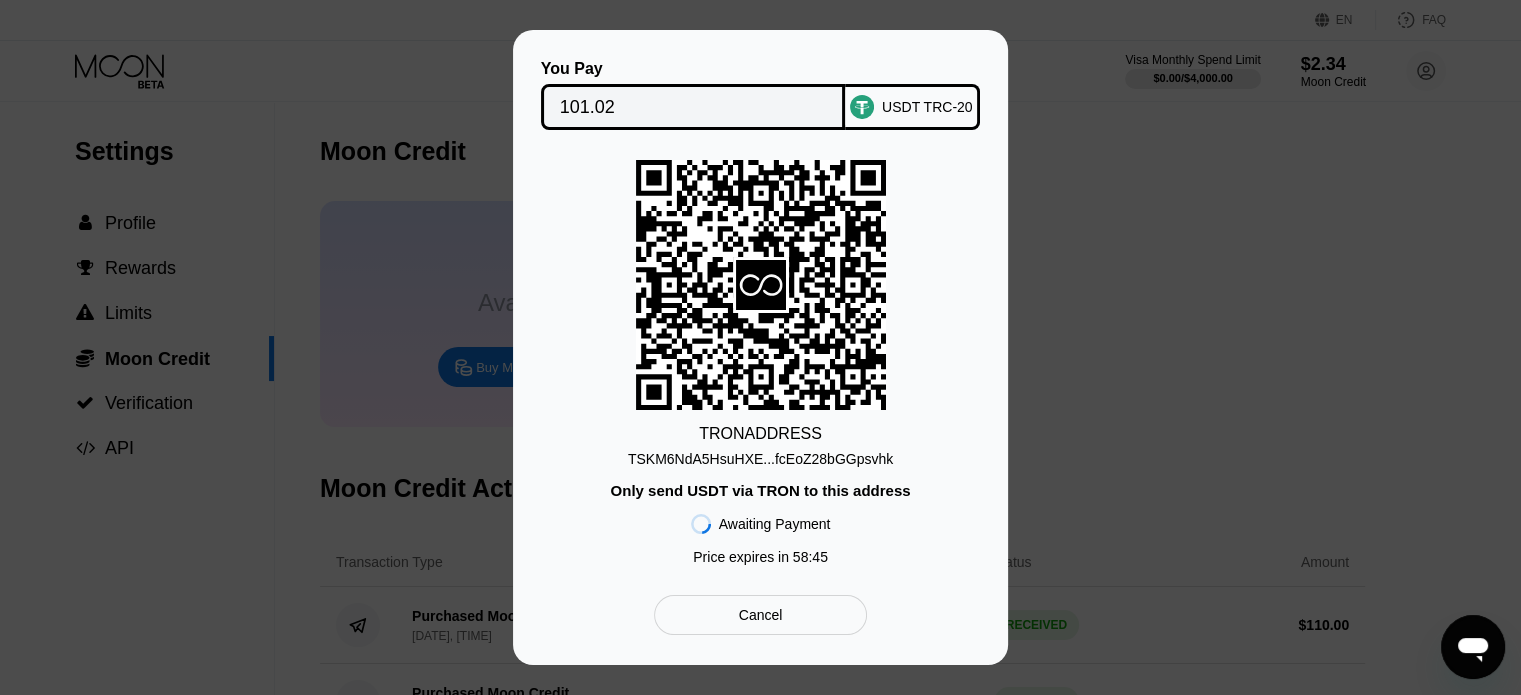 click on "TSKM6NdA5HsuHXE...fcEoZ28bGGpsvhk" at bounding box center [760, 459] 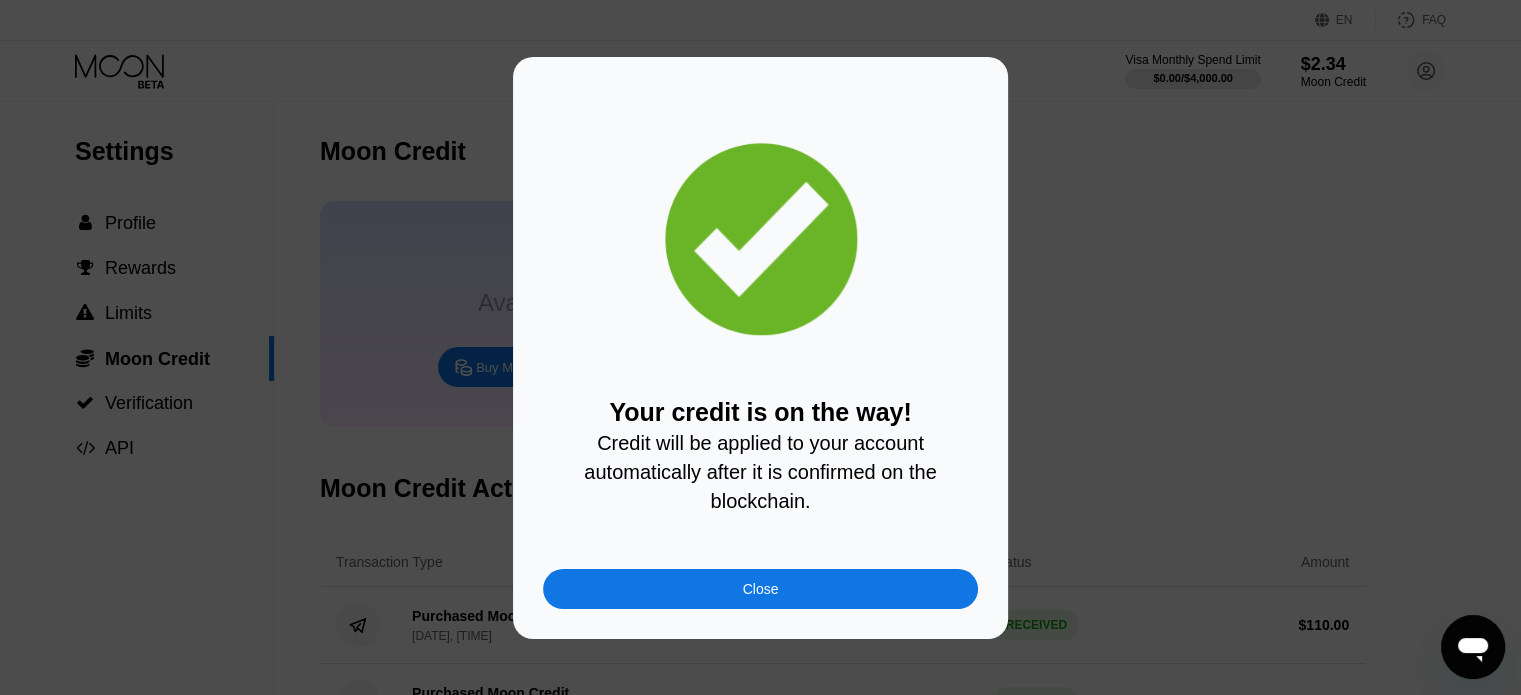 click on "Close" at bounding box center [760, 589] 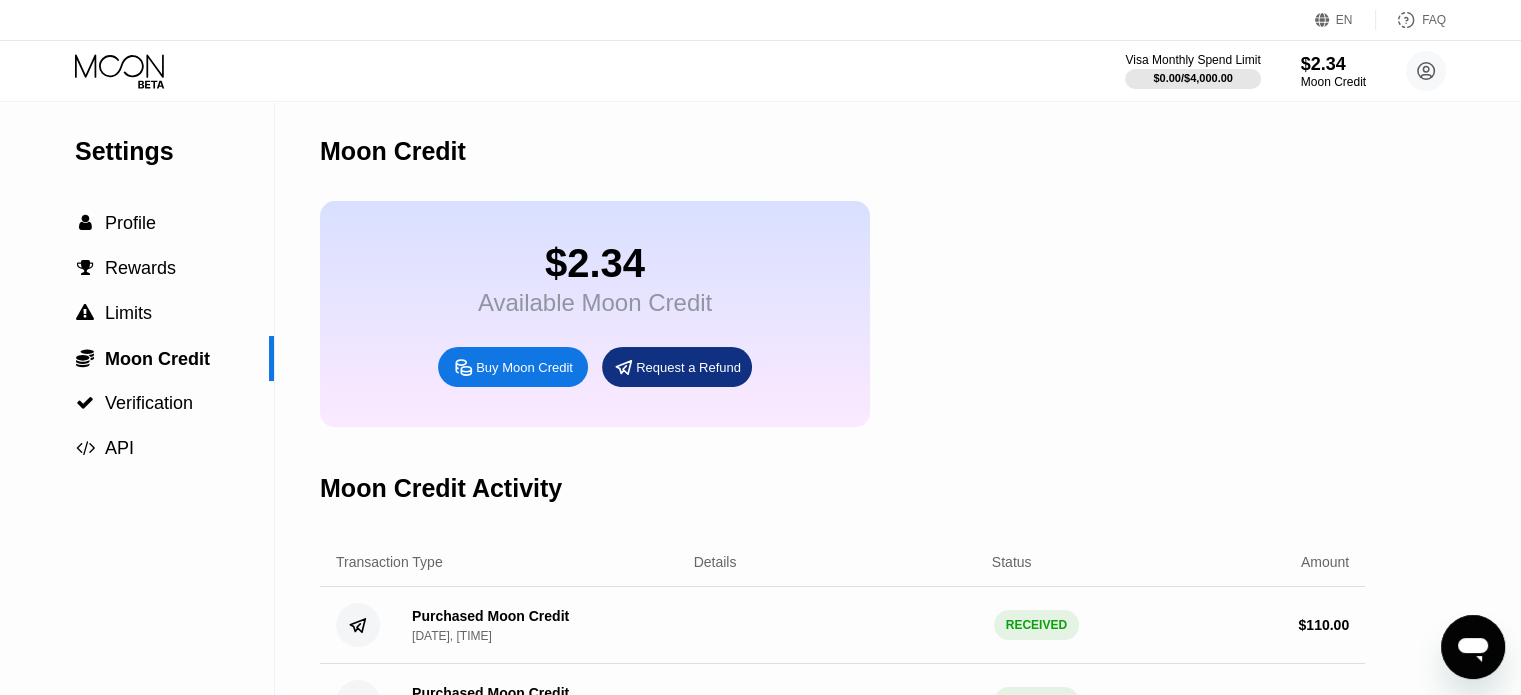 click 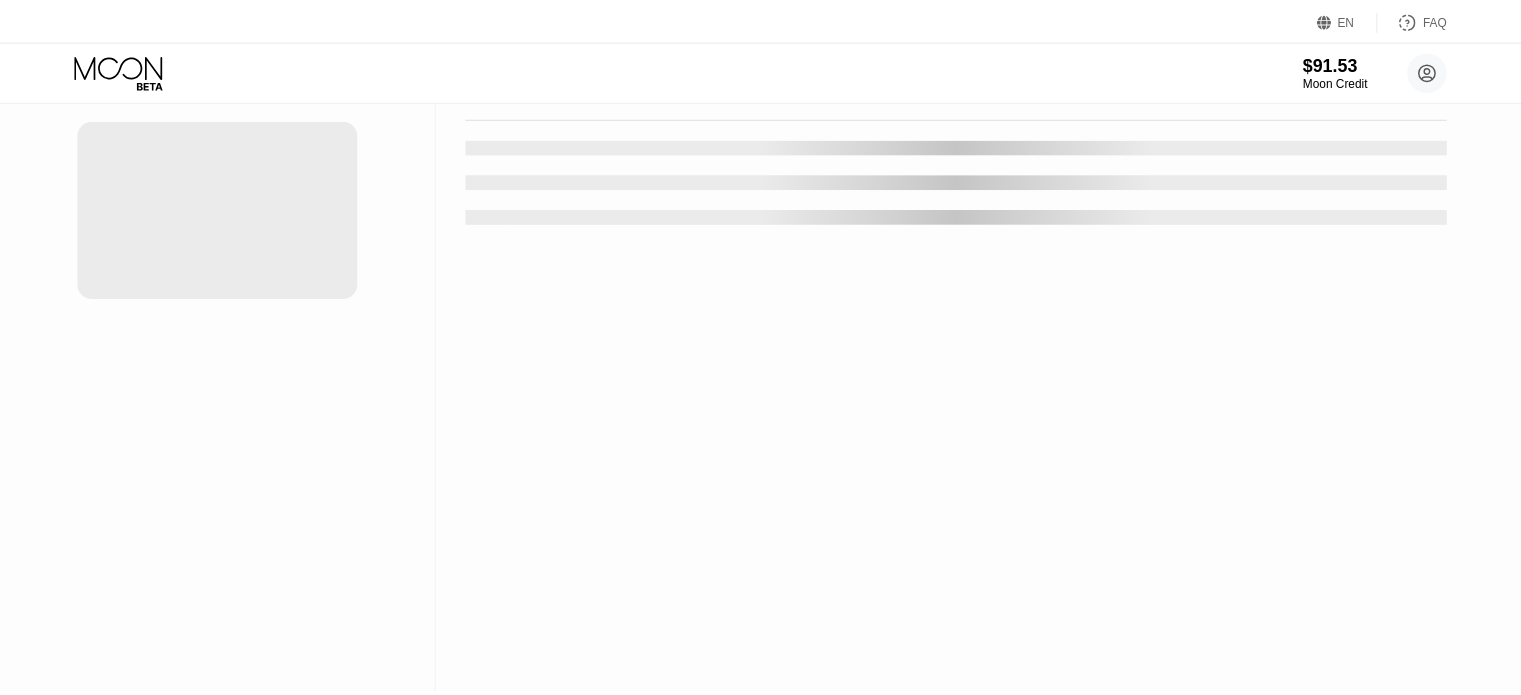 scroll, scrollTop: 0, scrollLeft: 0, axis: both 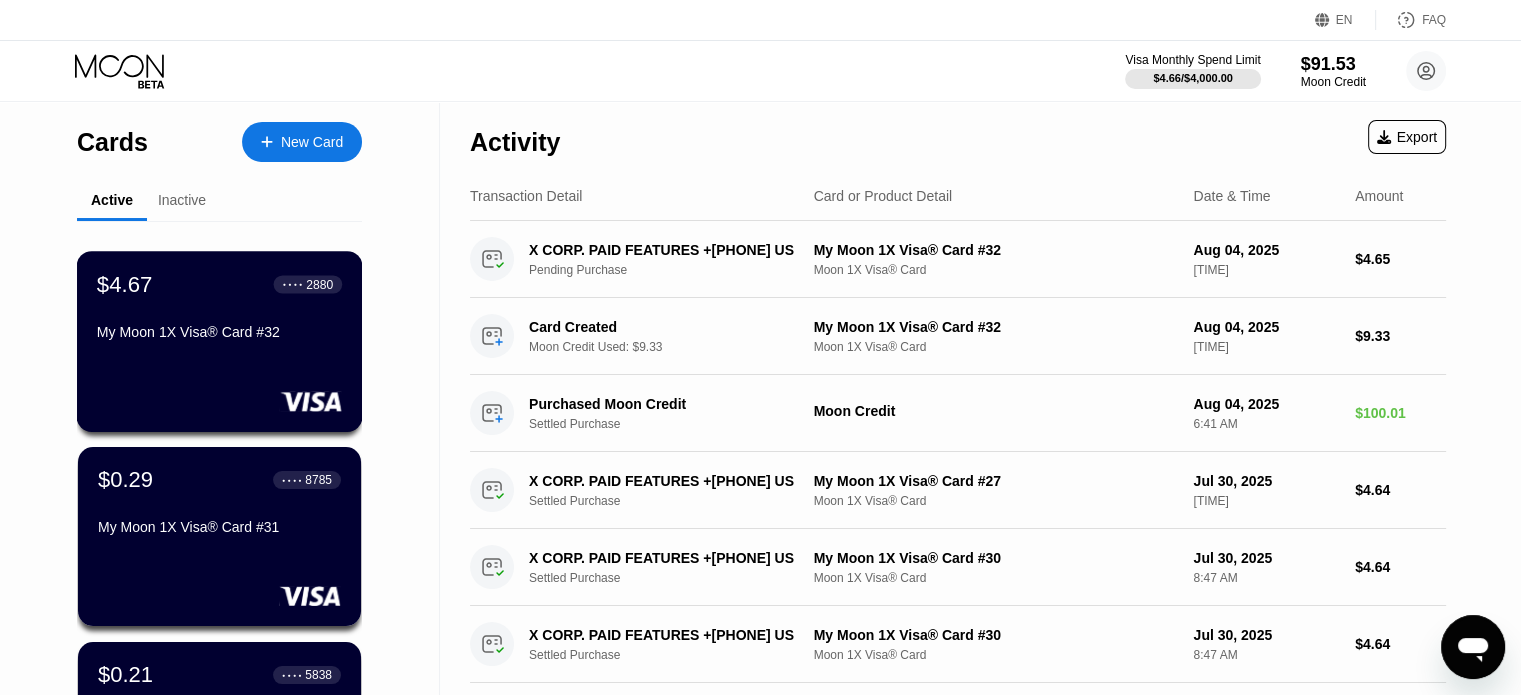 click on "My Moon 1X Visa® Card #32" at bounding box center [219, 332] 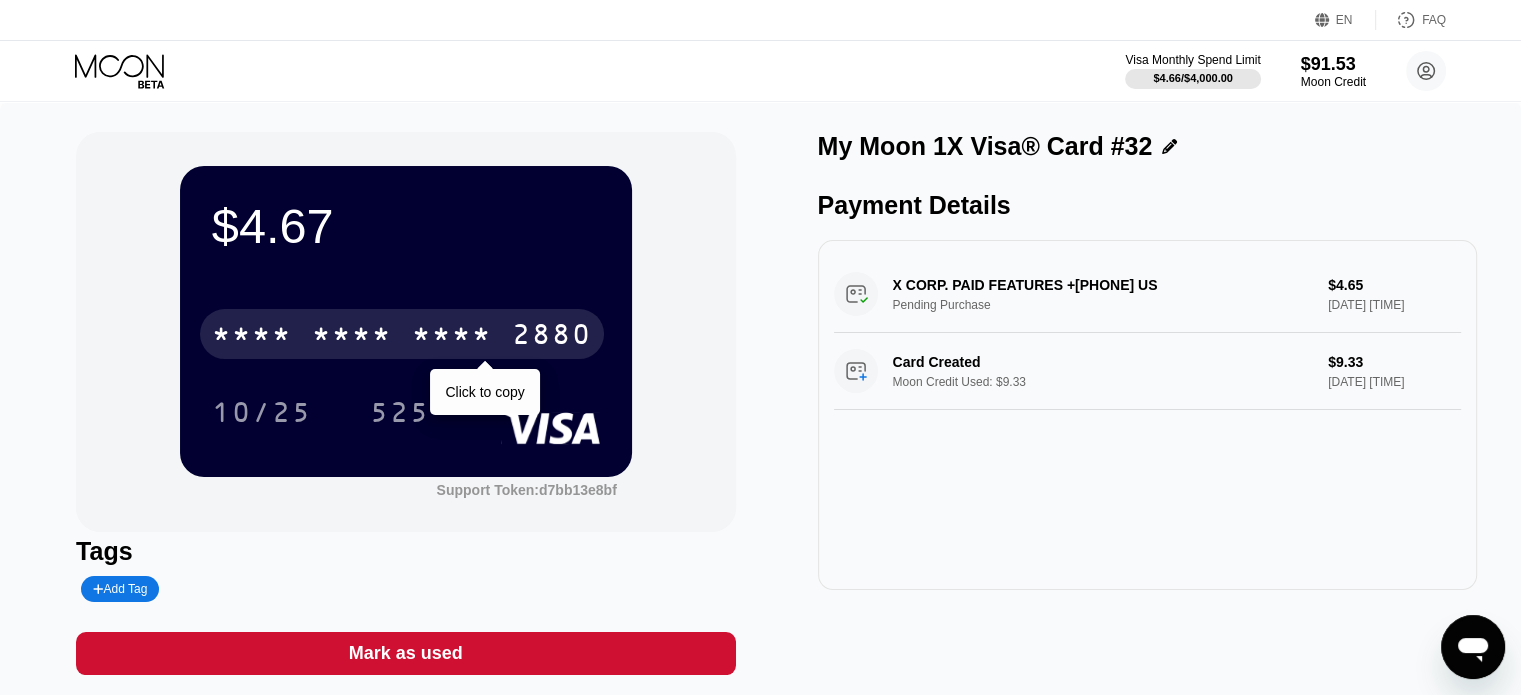 drag, startPoint x: 307, startPoint y: 349, endPoint x: 48, endPoint y: 294, distance: 264.7754 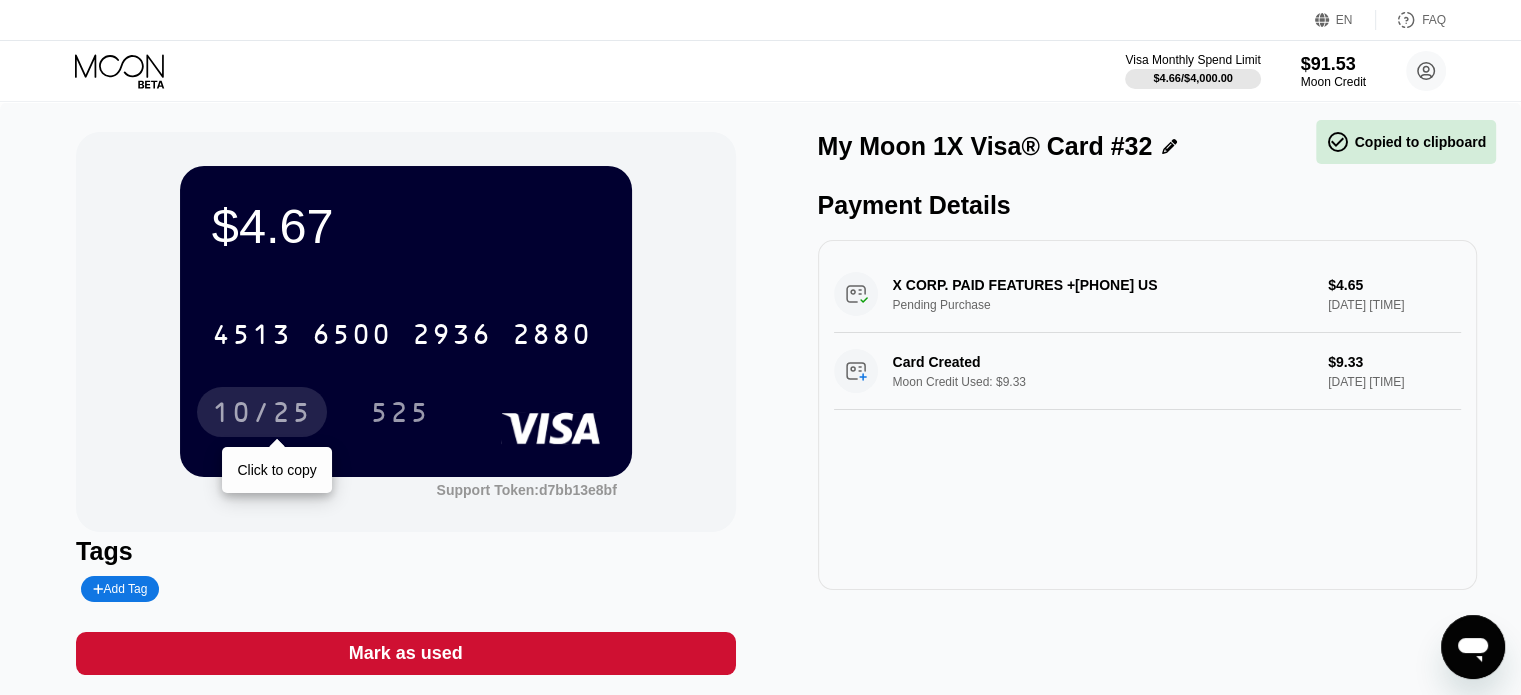 click on "10/25" at bounding box center (262, 415) 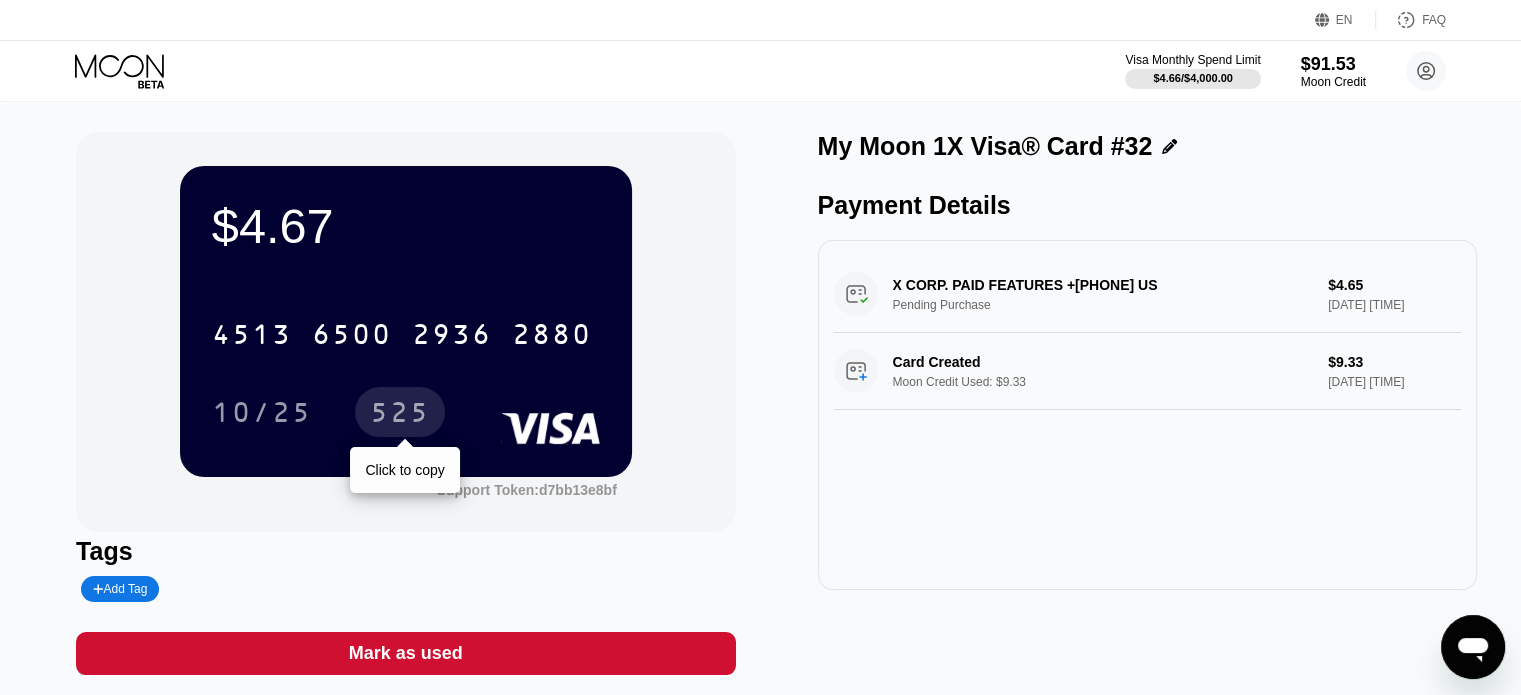 drag, startPoint x: 401, startPoint y: 423, endPoint x: 8, endPoint y: 335, distance: 402.73193 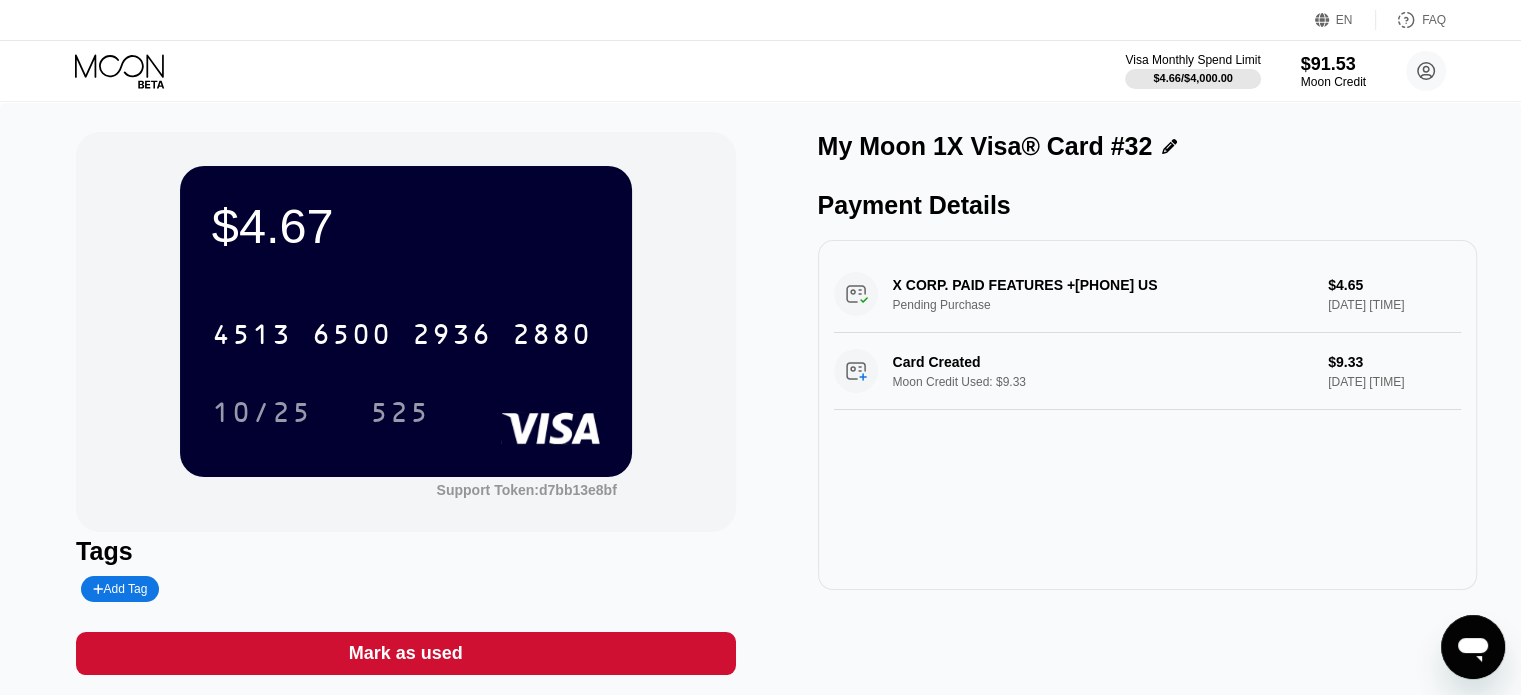 drag, startPoint x: 99, startPoint y: 58, endPoint x: 64, endPoint y: 69, distance: 36.687874 